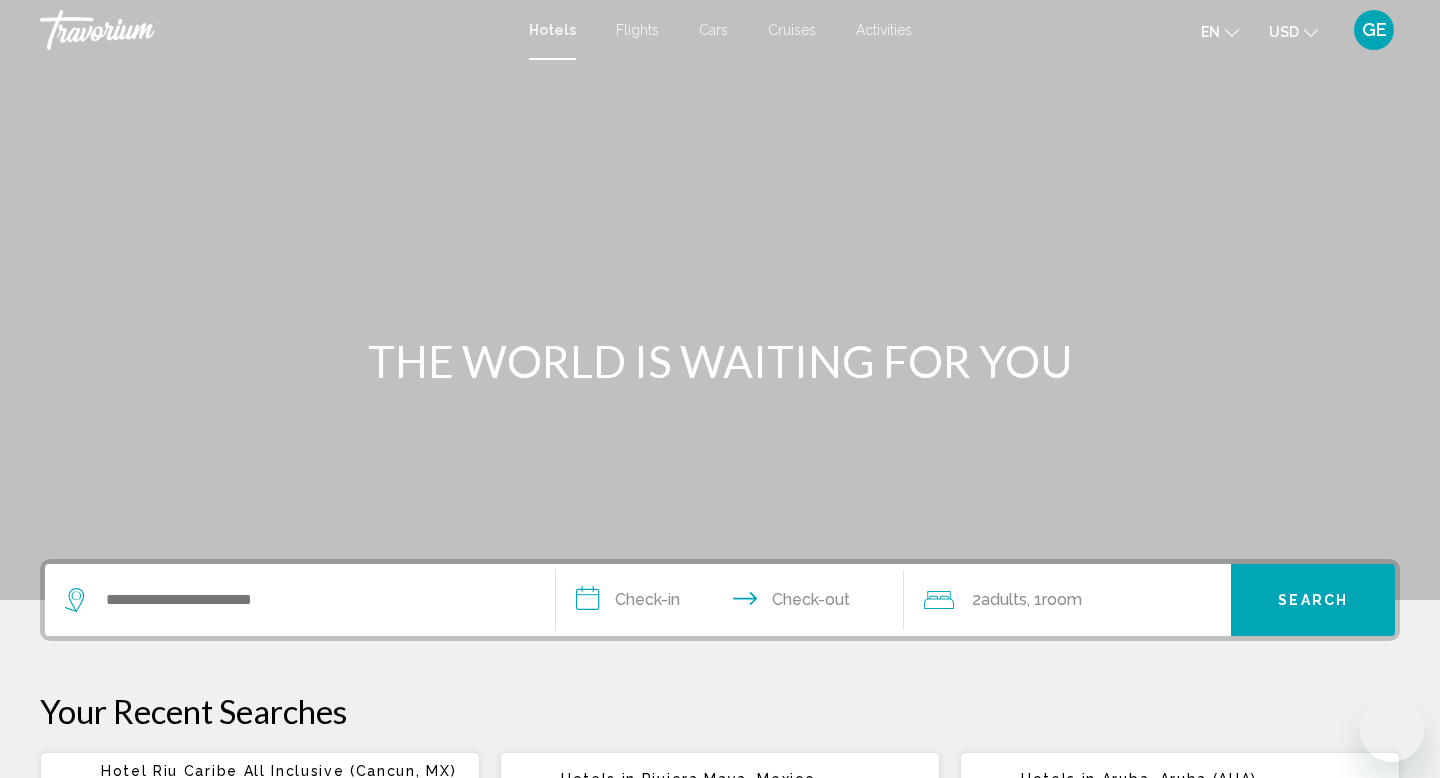 scroll, scrollTop: 0, scrollLeft: 0, axis: both 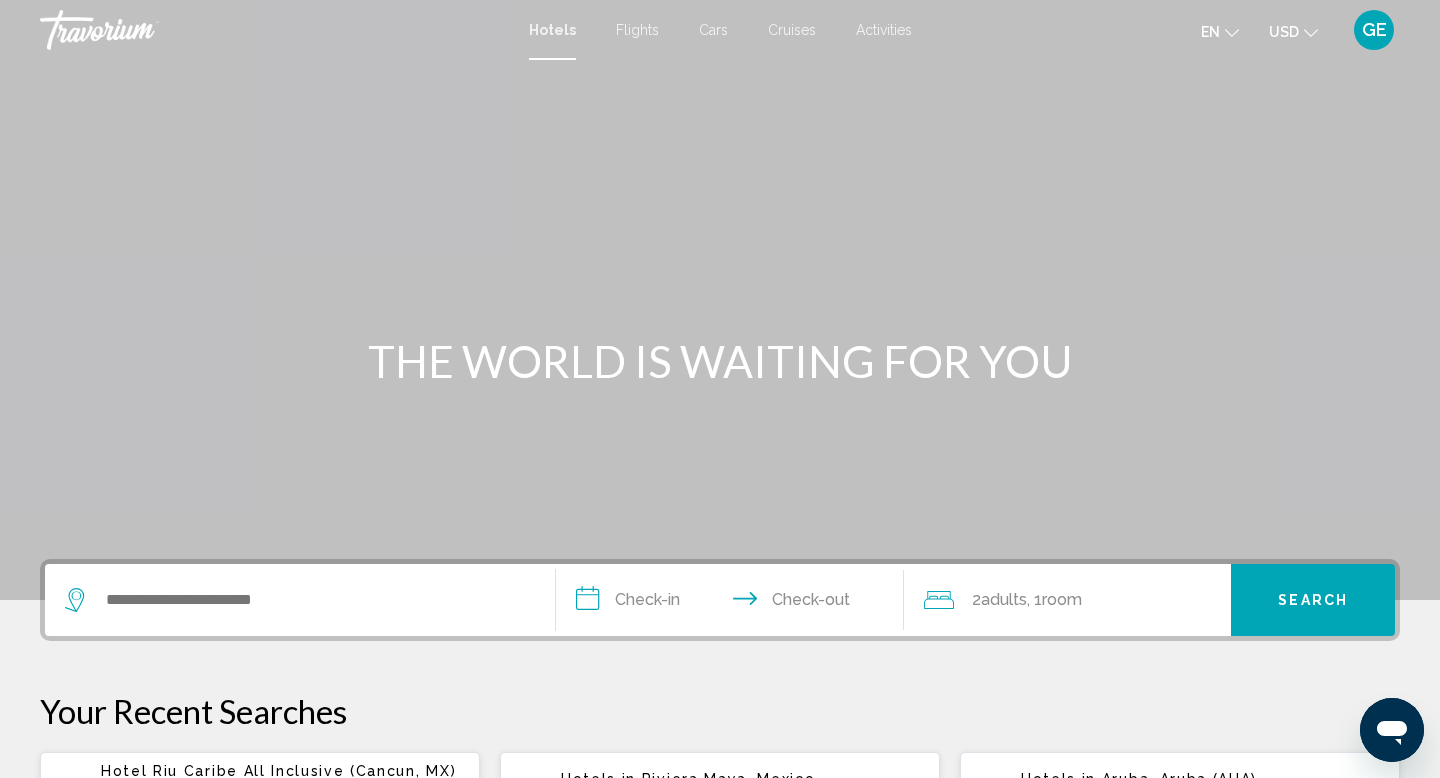 click on "USD" 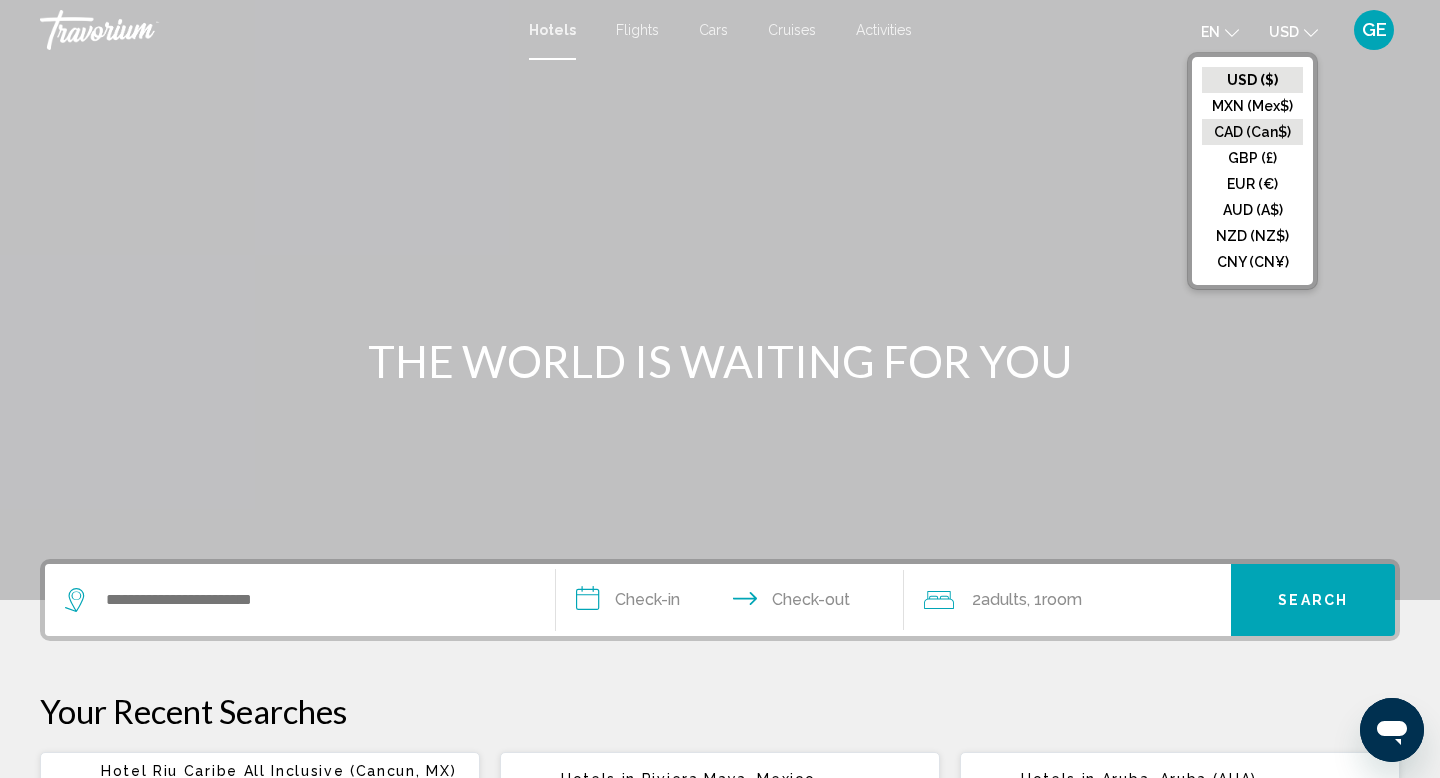 click on "CAD (Can$)" 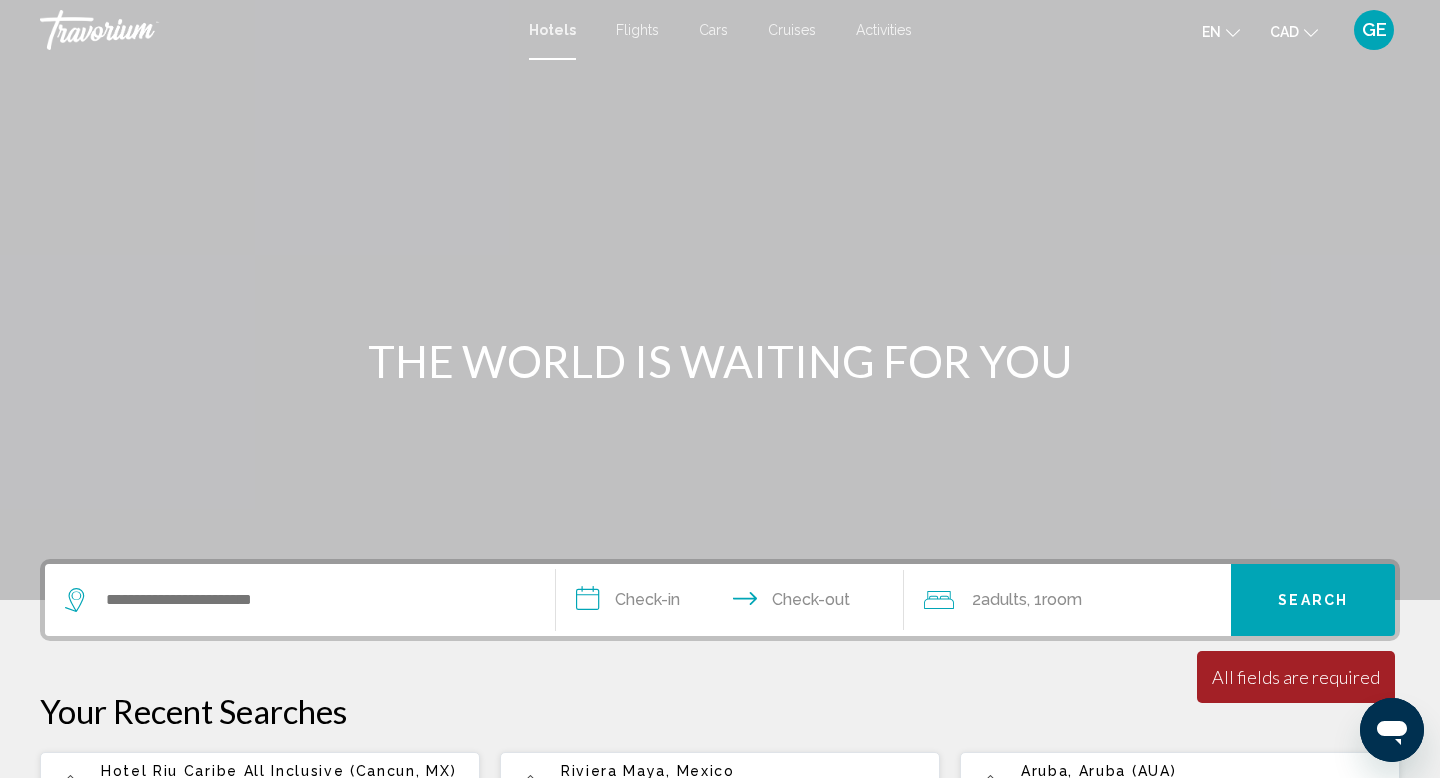 click on "Cars" at bounding box center (713, 30) 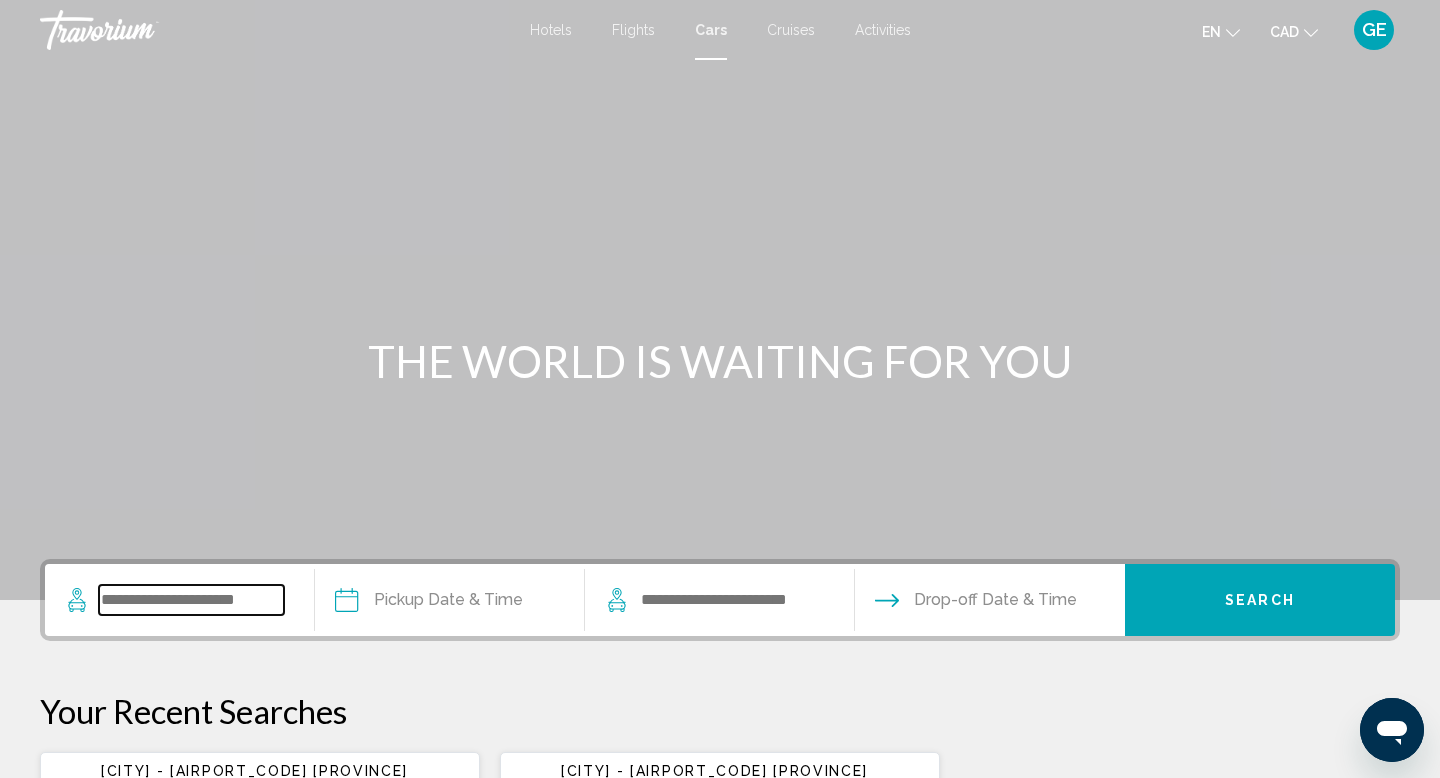 click at bounding box center [191, 600] 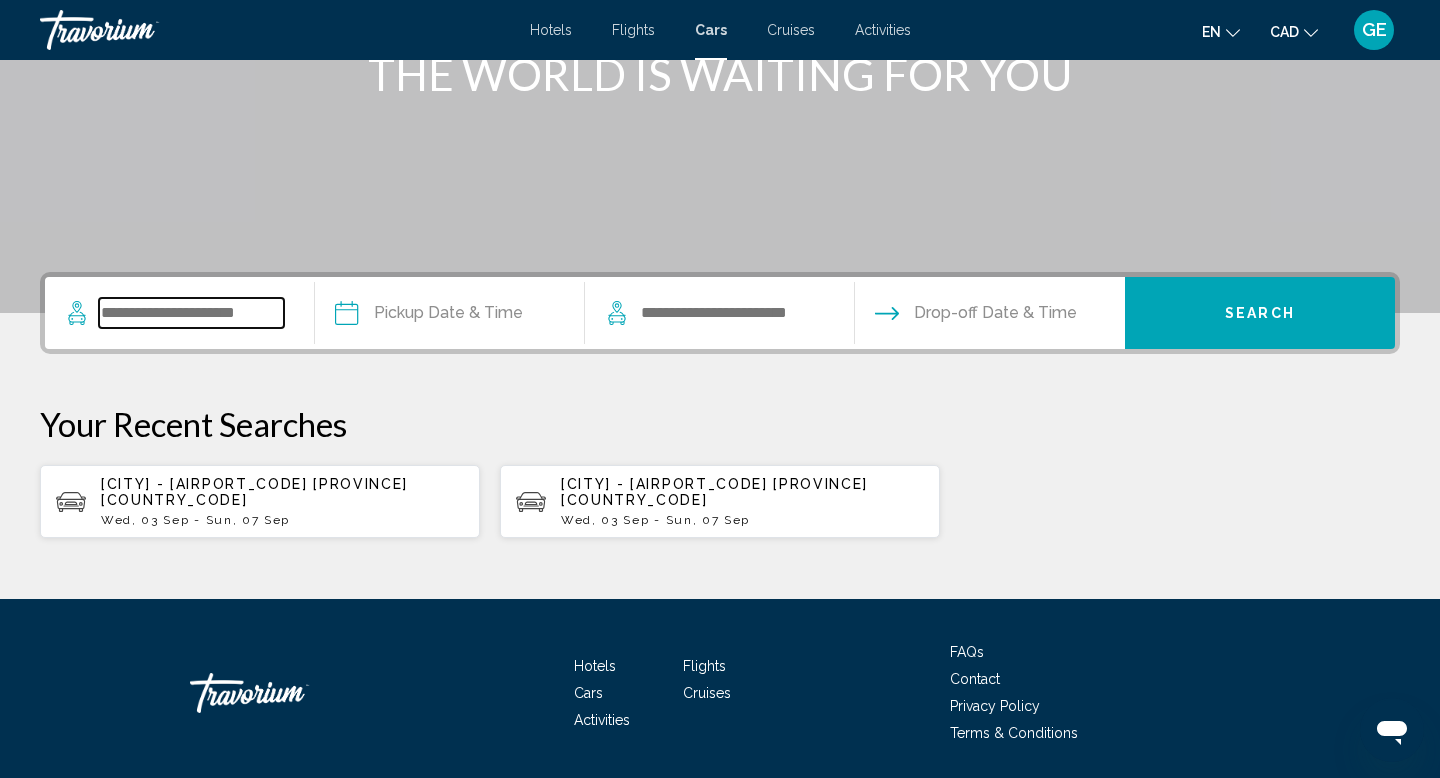 scroll, scrollTop: 337, scrollLeft: 0, axis: vertical 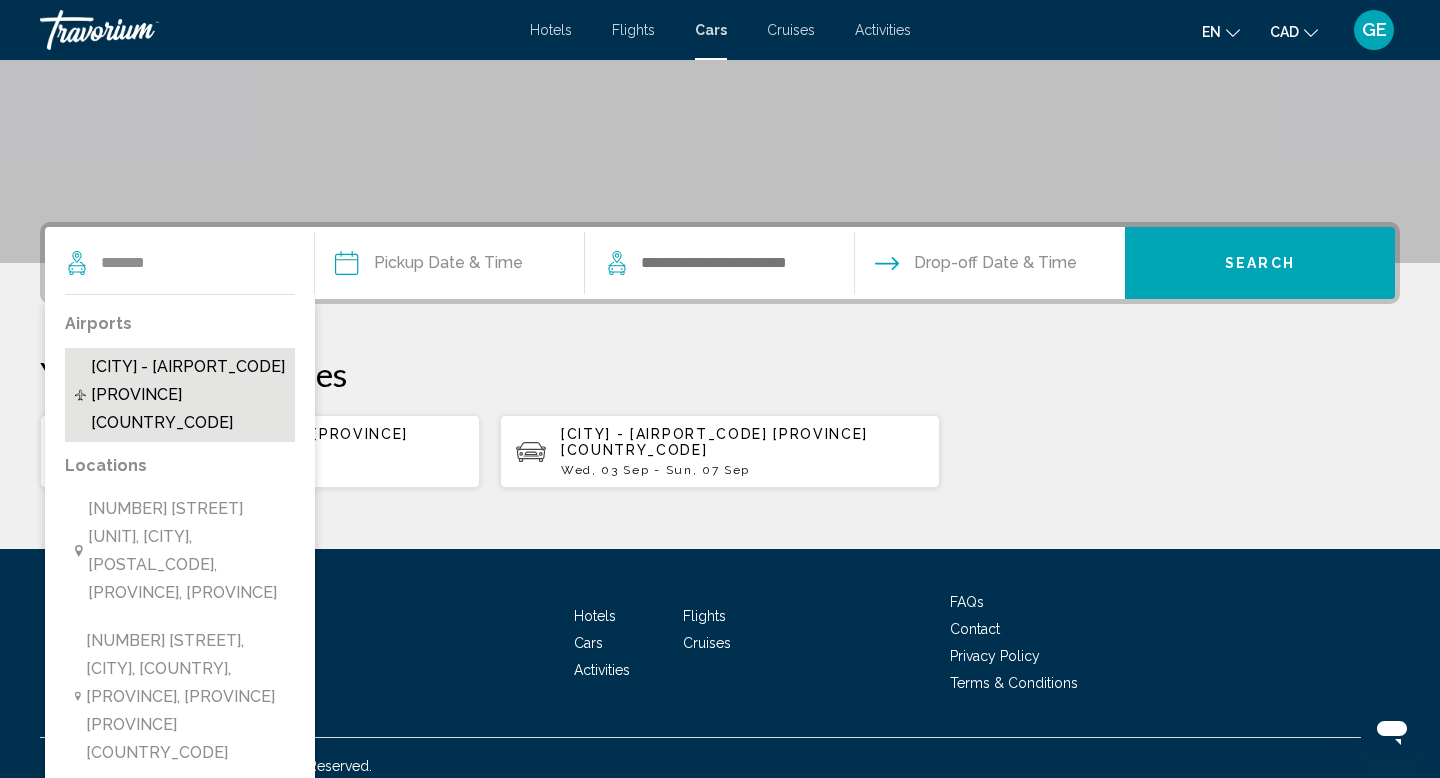 click on "Halifax - Airport [YHZ] [NS] [CA]" at bounding box center (188, 395) 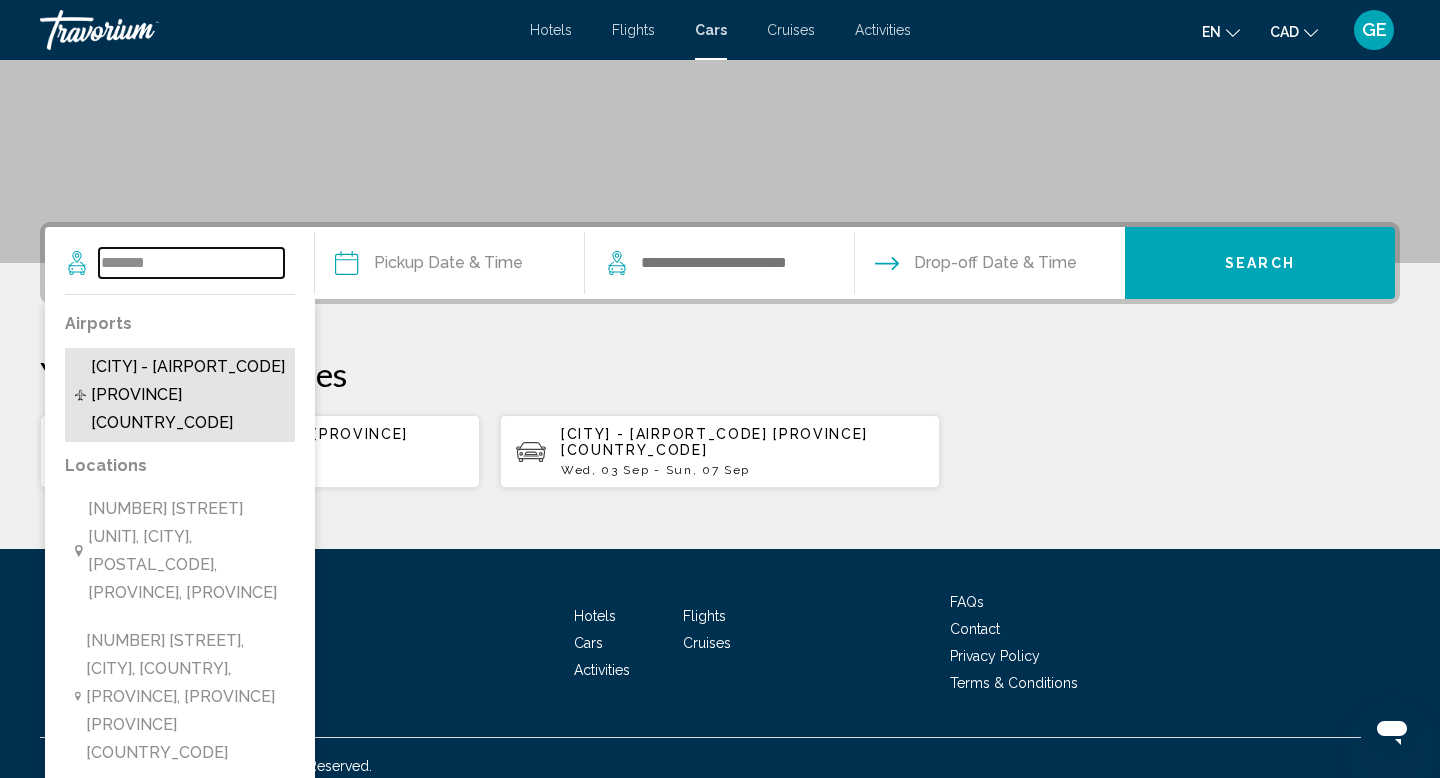 type on "**********" 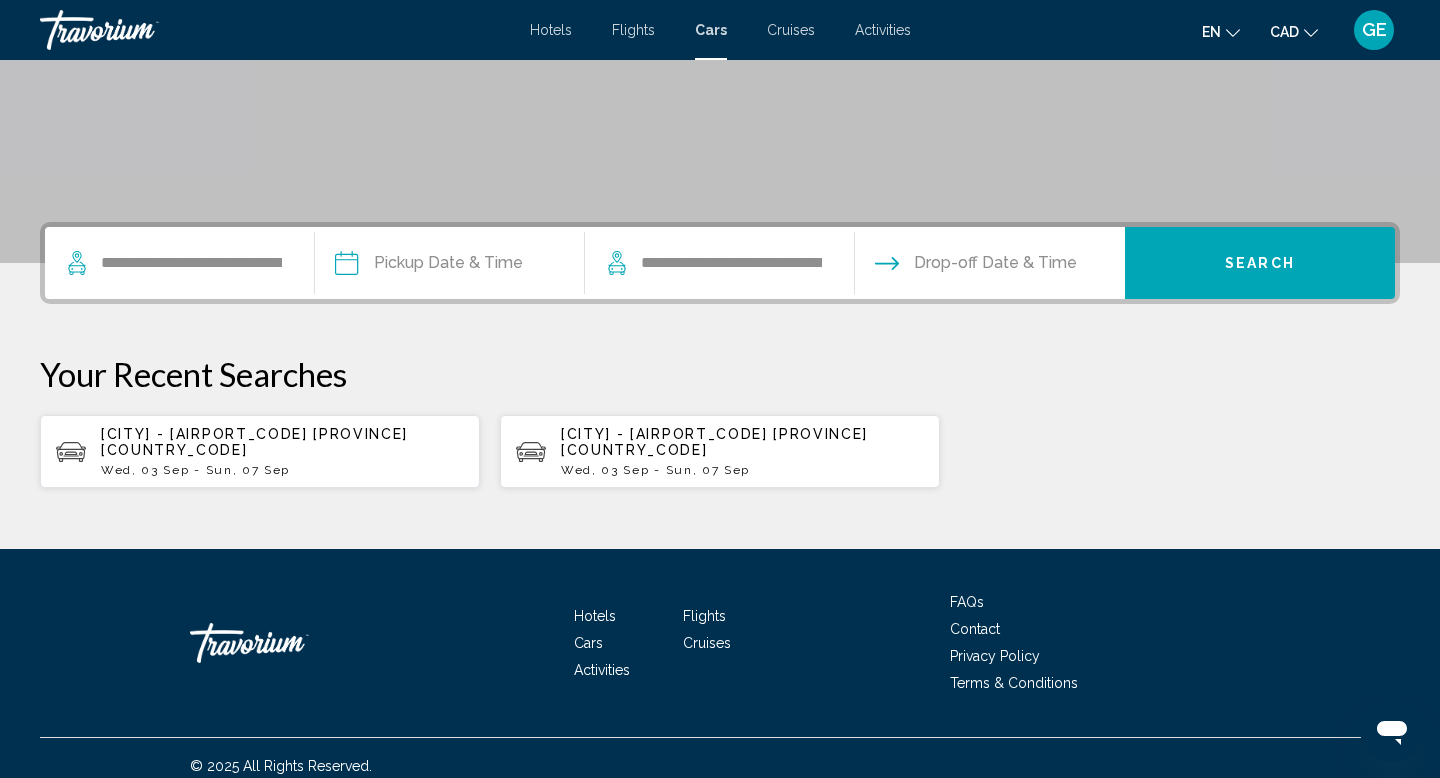 click at bounding box center (449, 266) 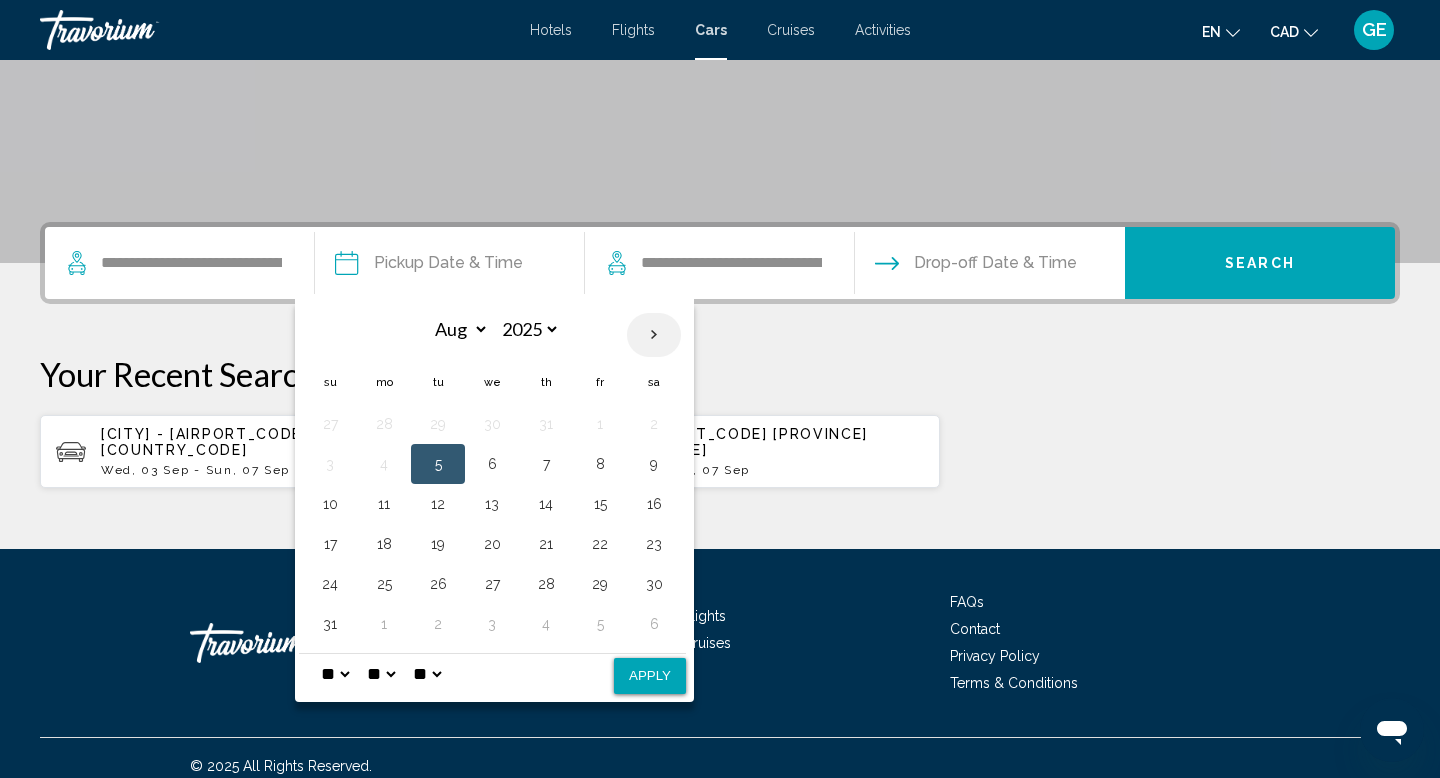 click at bounding box center [654, 335] 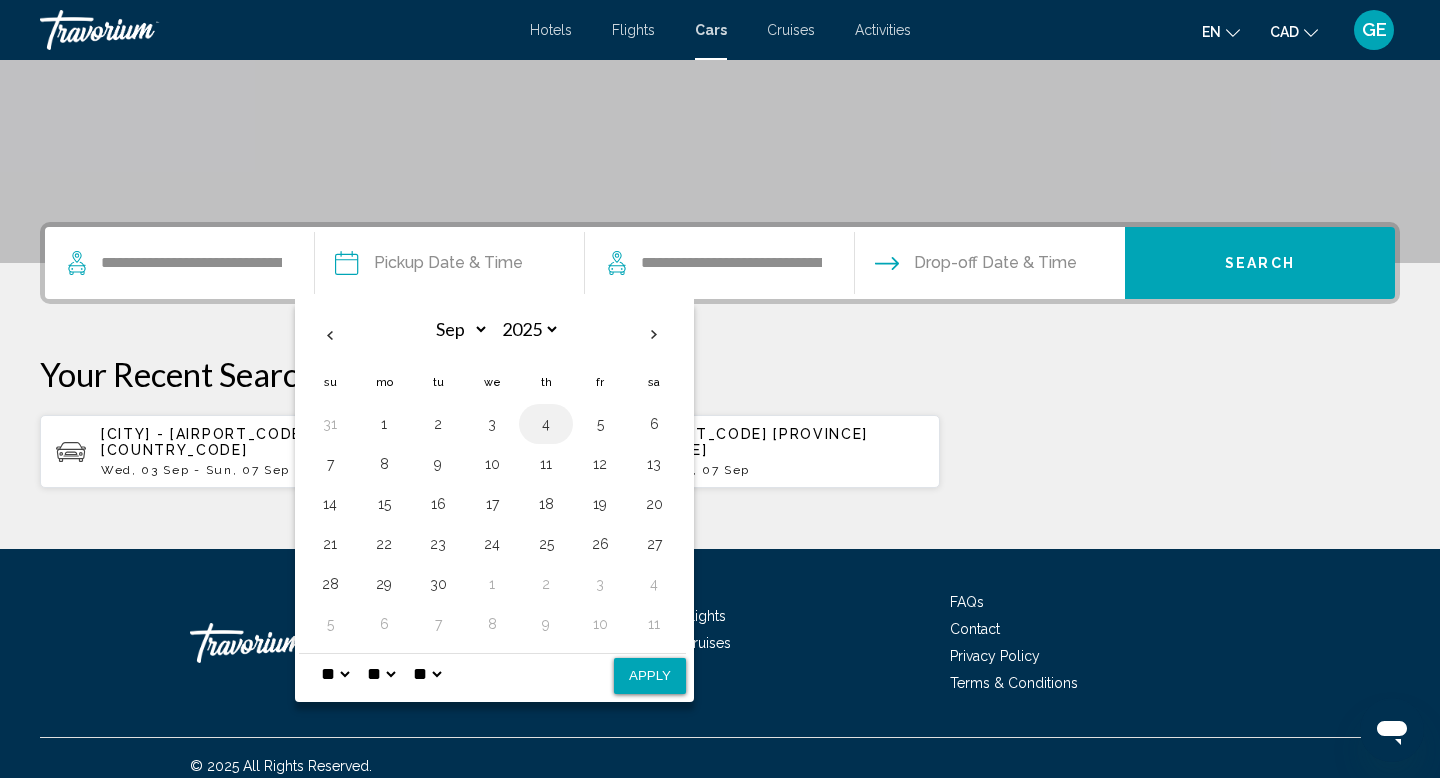 click on "4" at bounding box center [546, 424] 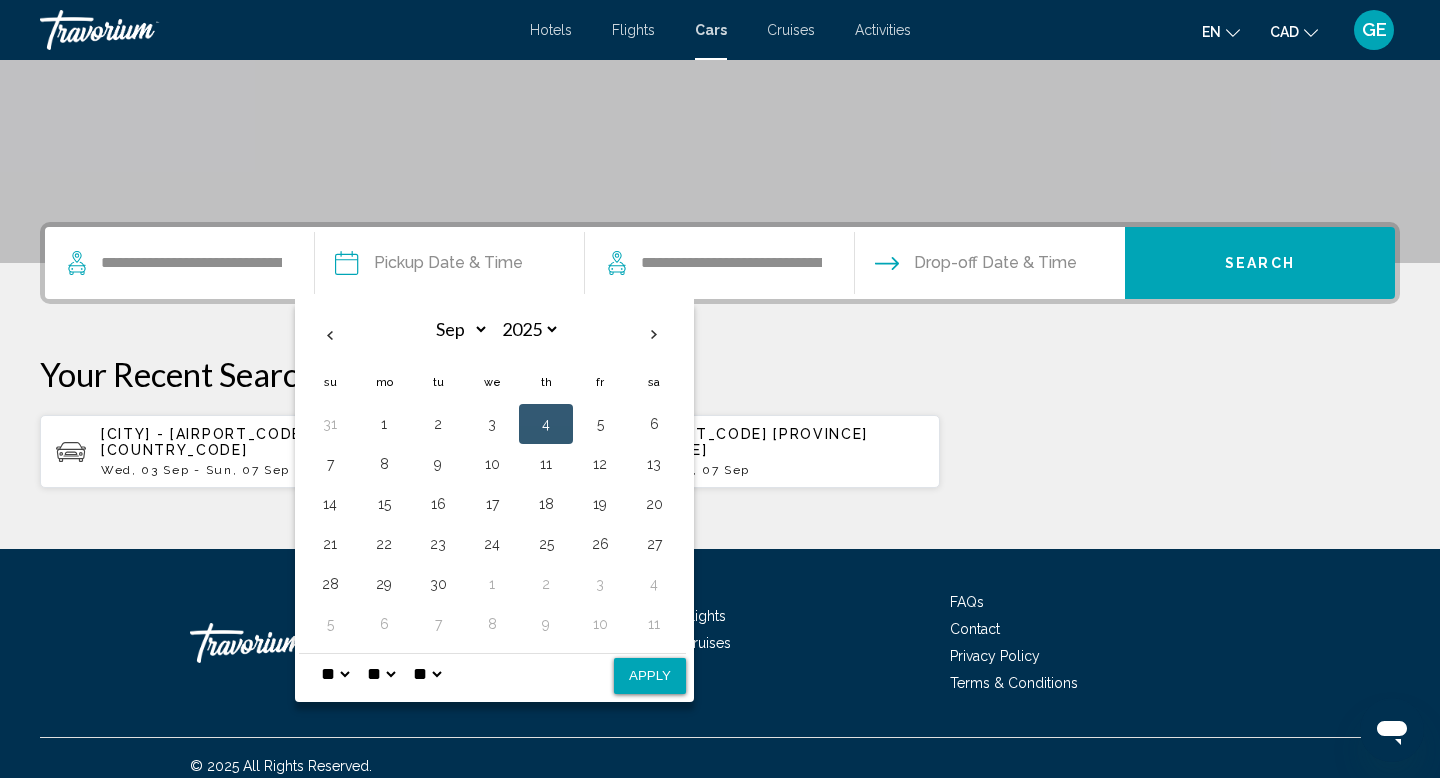 click on "4" at bounding box center (546, 424) 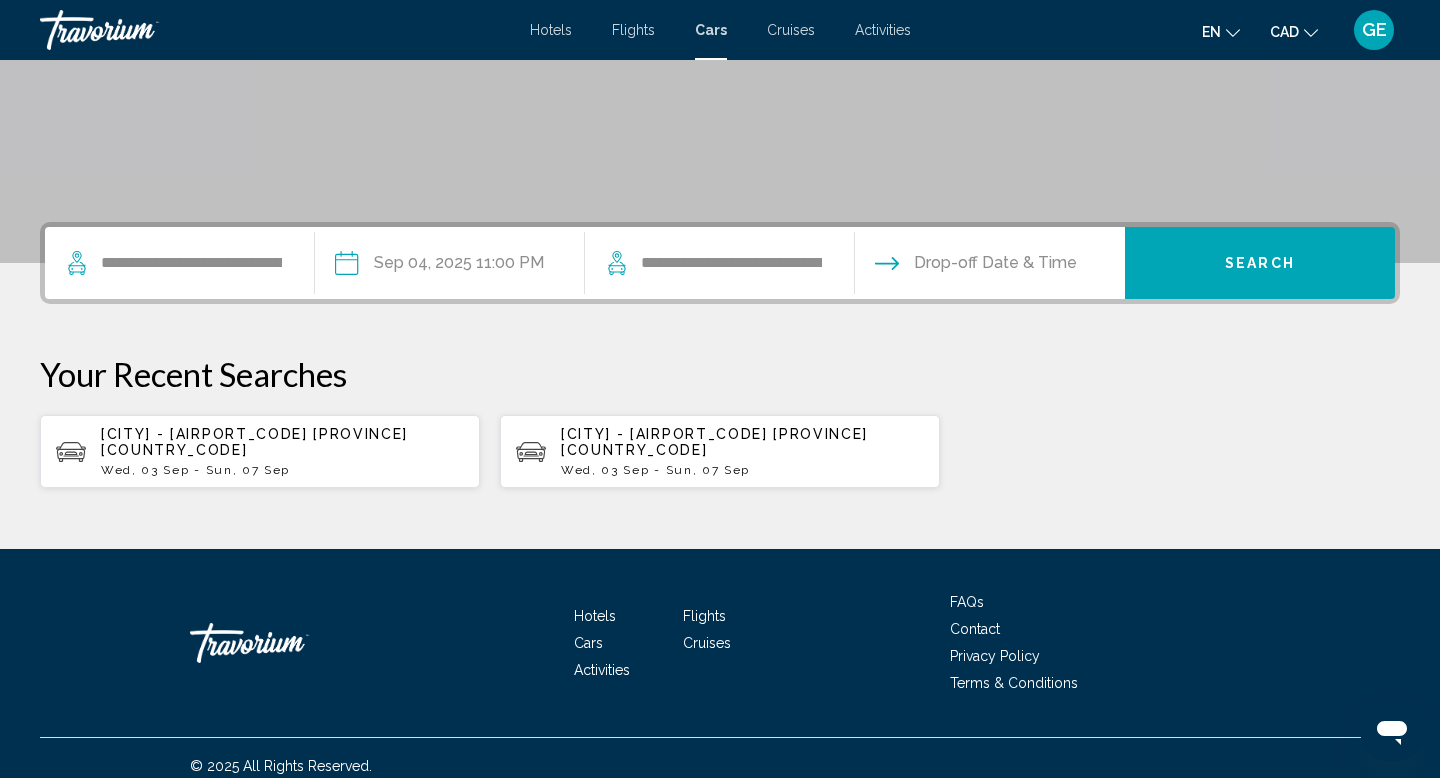 click at bounding box center [989, 266] 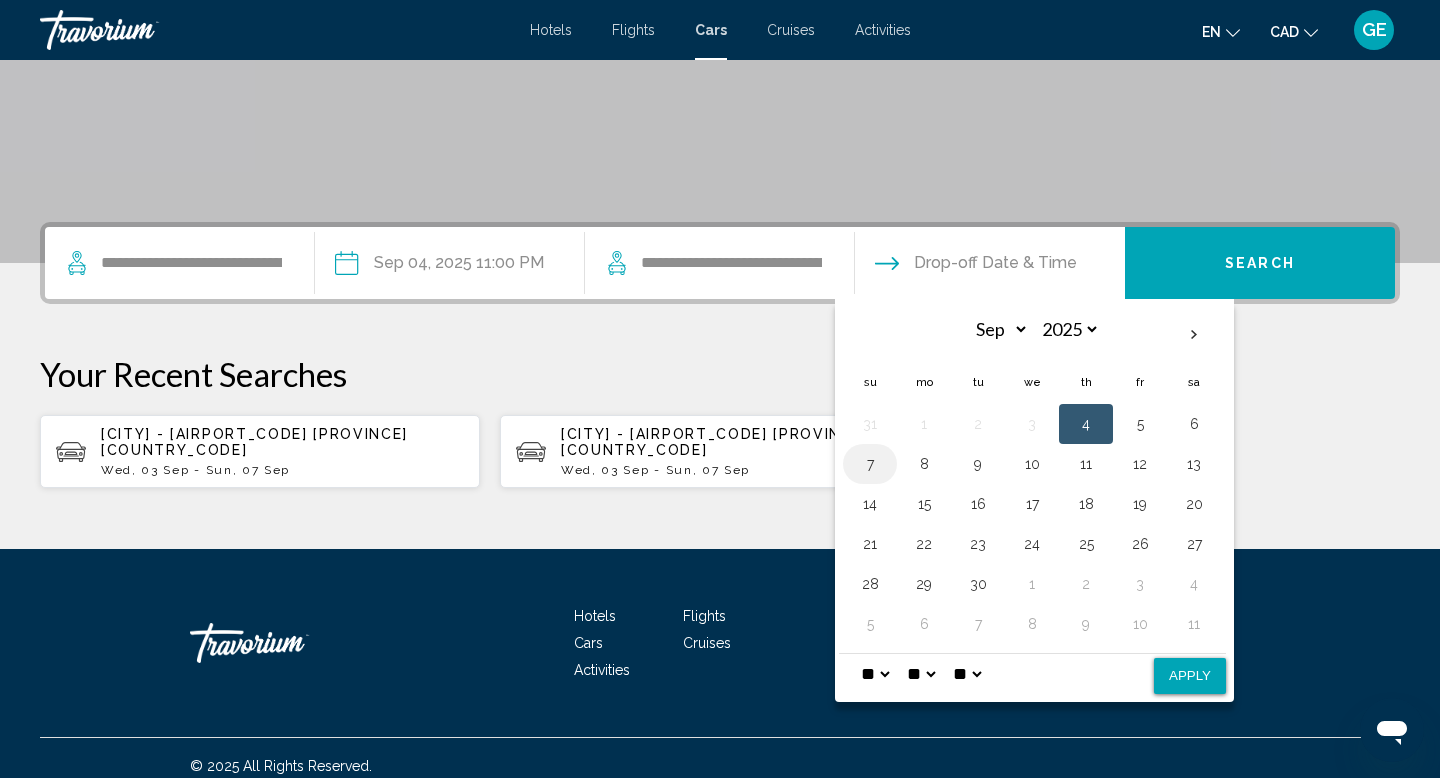 click on "7" at bounding box center (870, 464) 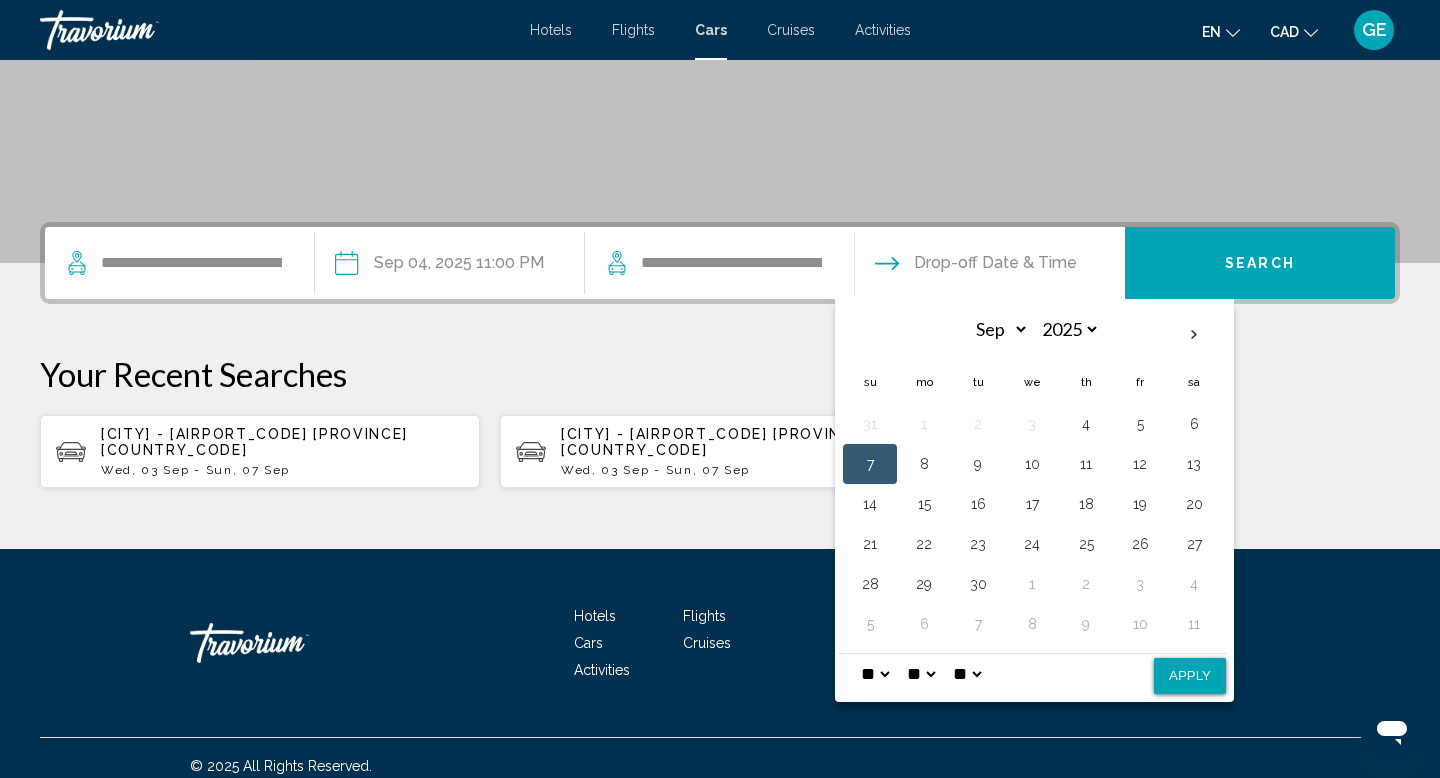 click on "Apply" at bounding box center [1190, 676] 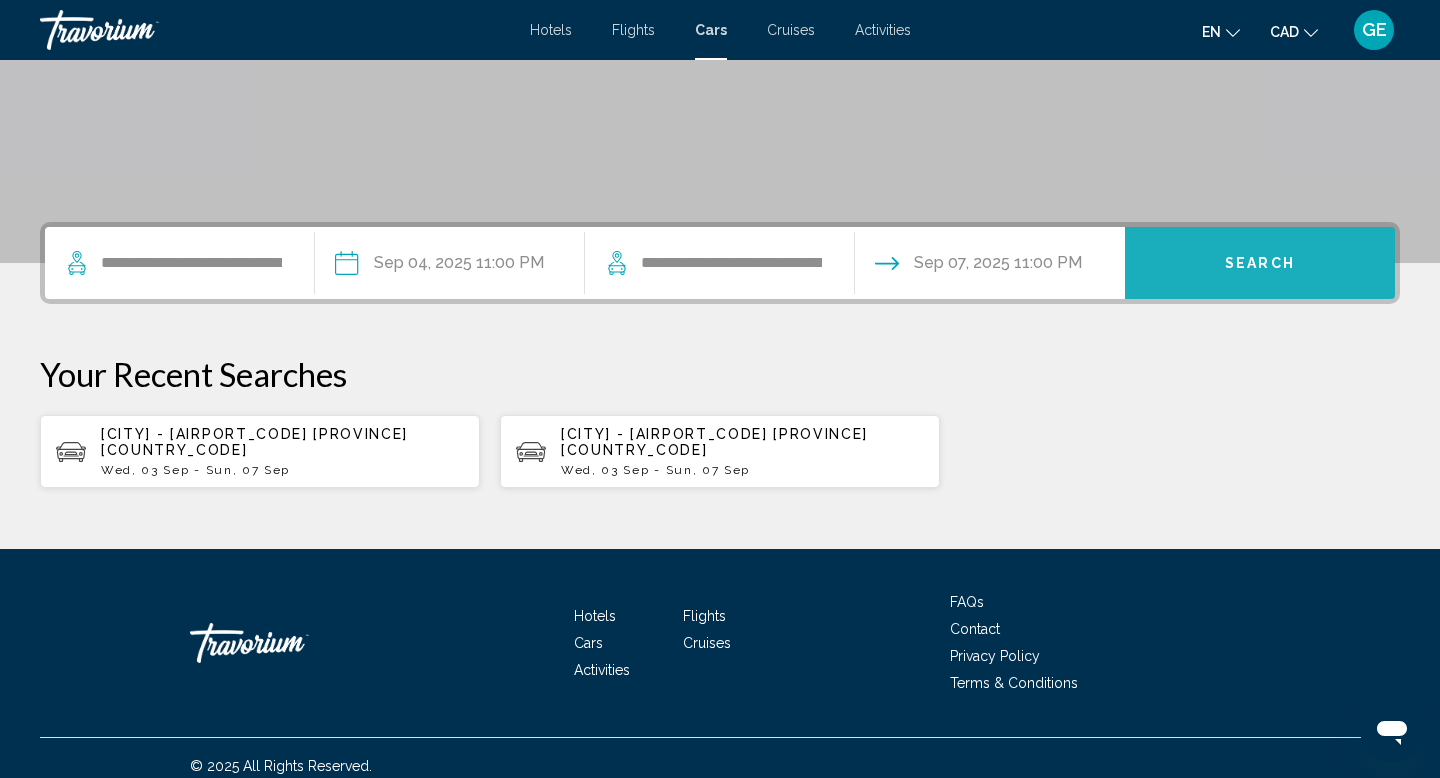 click on "Search" at bounding box center (1260, 264) 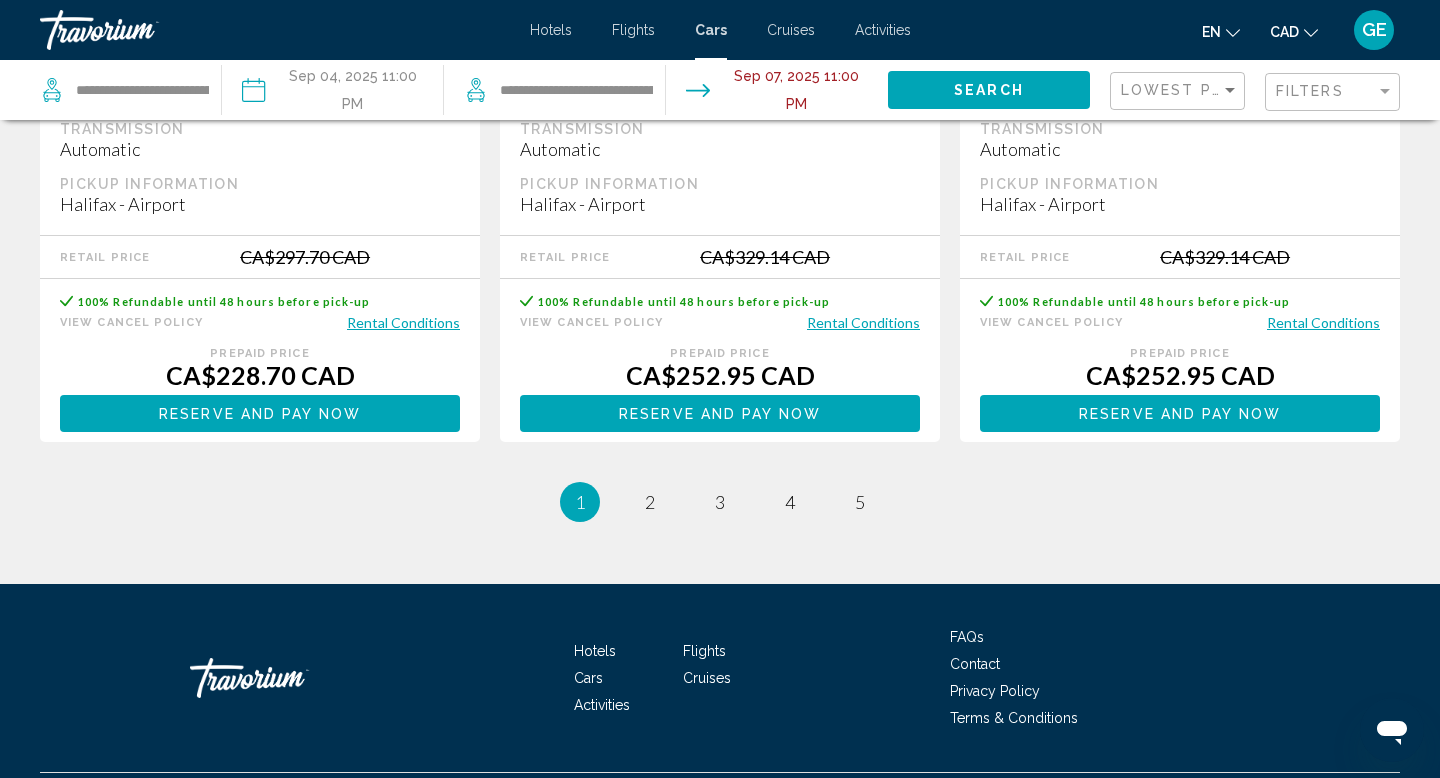 scroll, scrollTop: 3054, scrollLeft: 0, axis: vertical 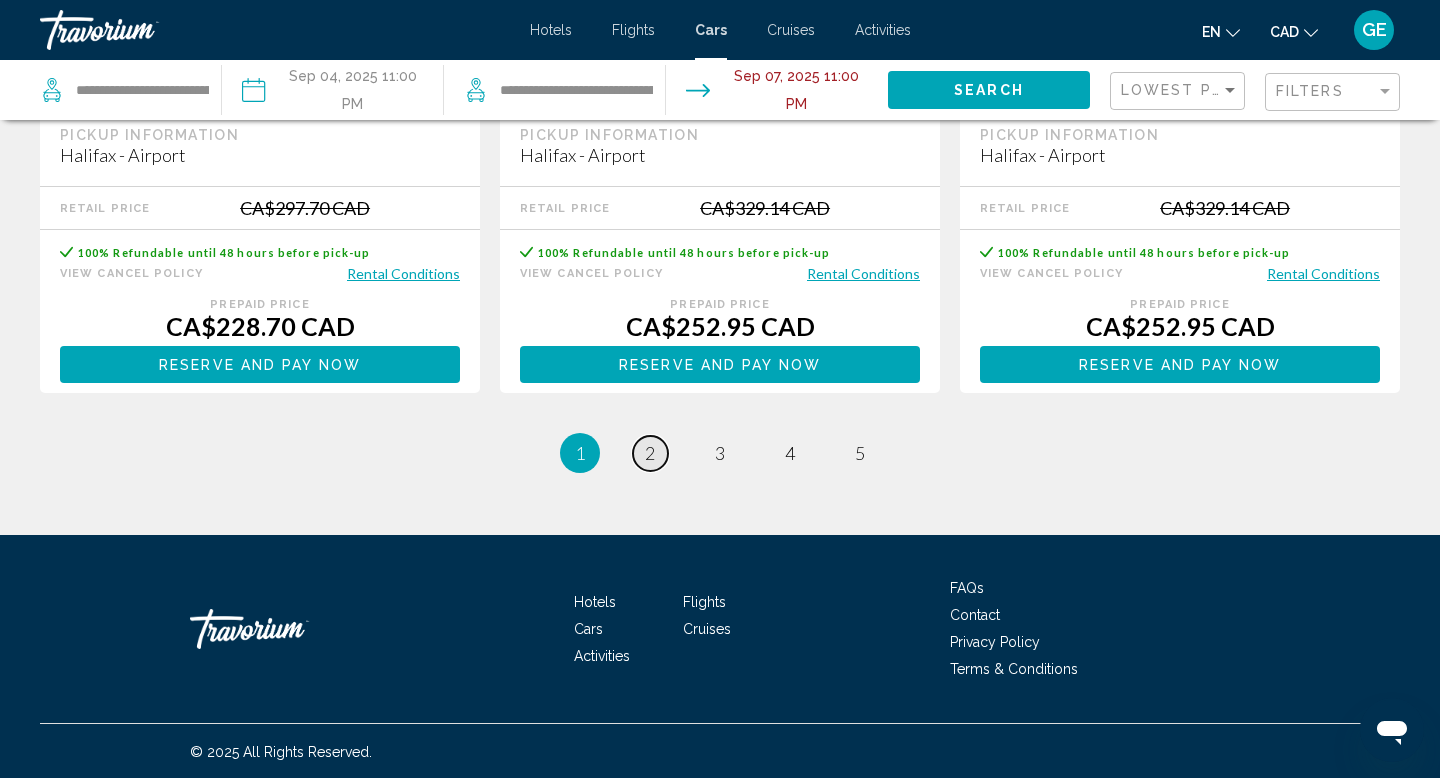 click on "page  2" at bounding box center [650, 453] 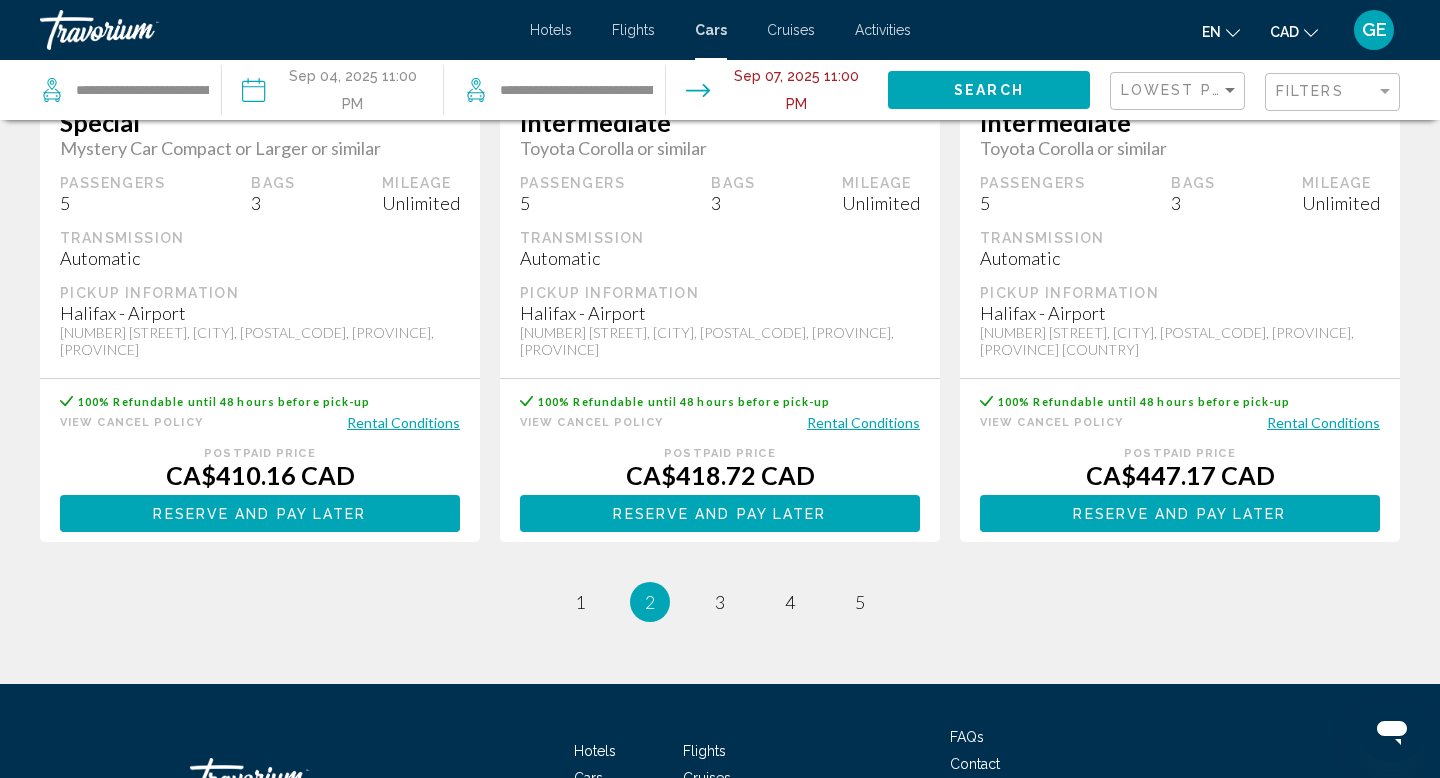 scroll, scrollTop: 3028, scrollLeft: 0, axis: vertical 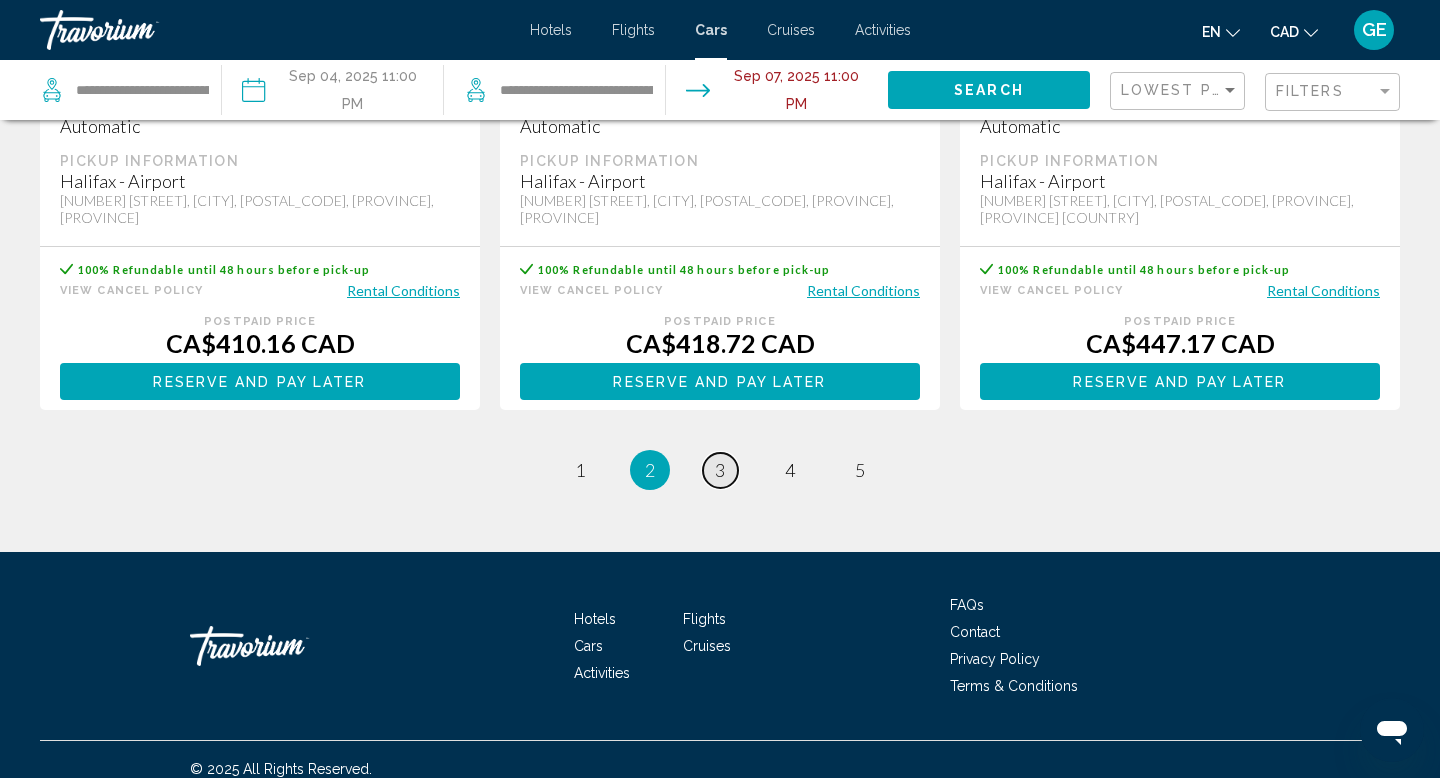 click on "page  3" at bounding box center (720, 470) 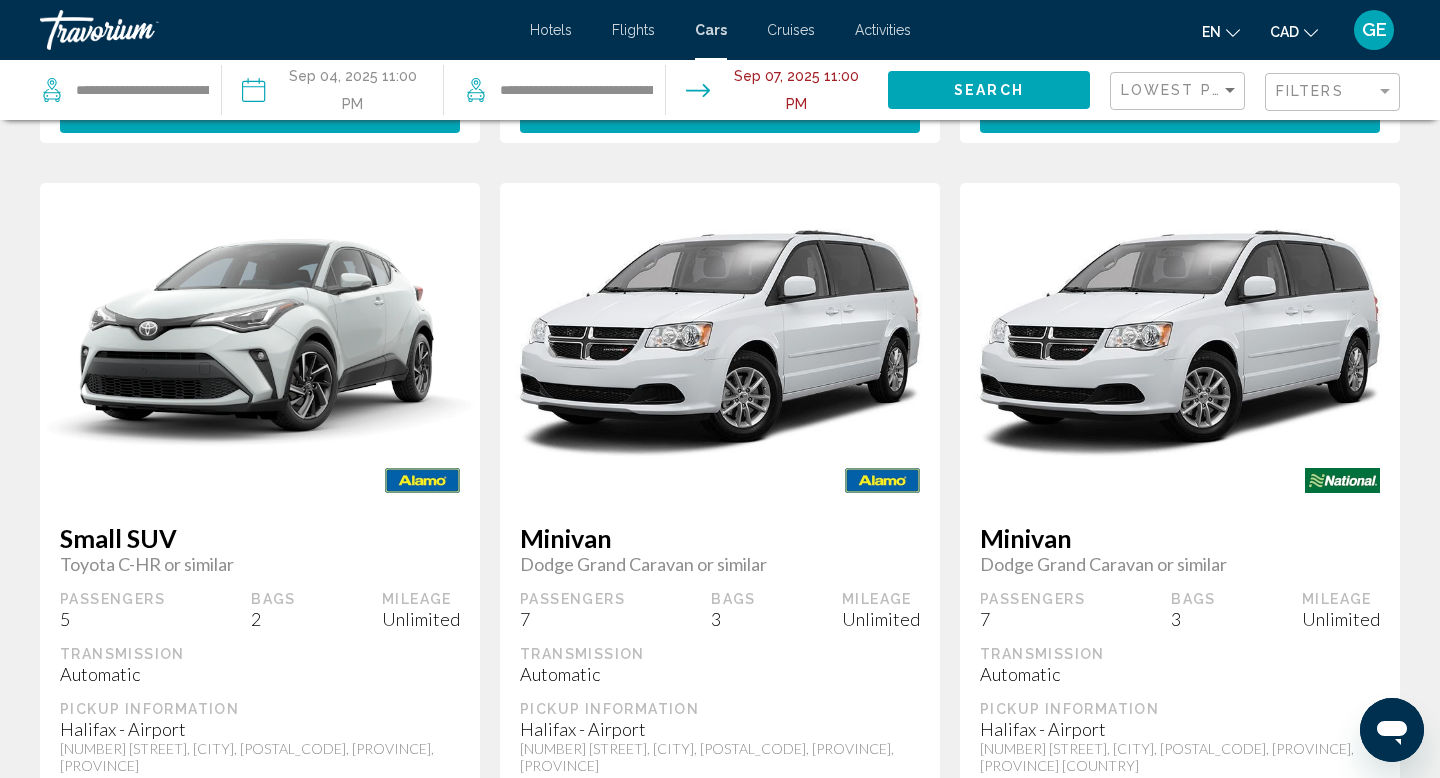scroll, scrollTop: 0, scrollLeft: 0, axis: both 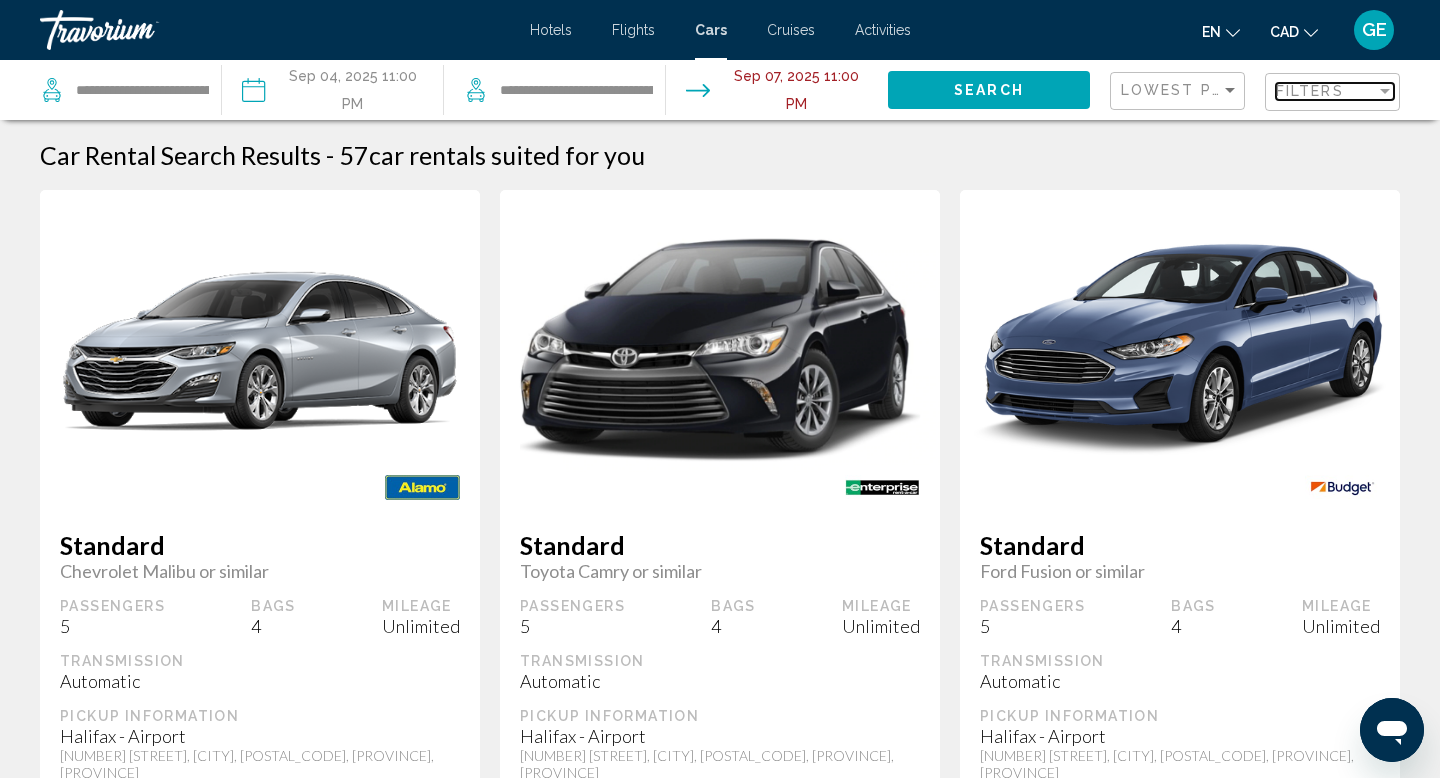 click on "Filters" at bounding box center (1310, 91) 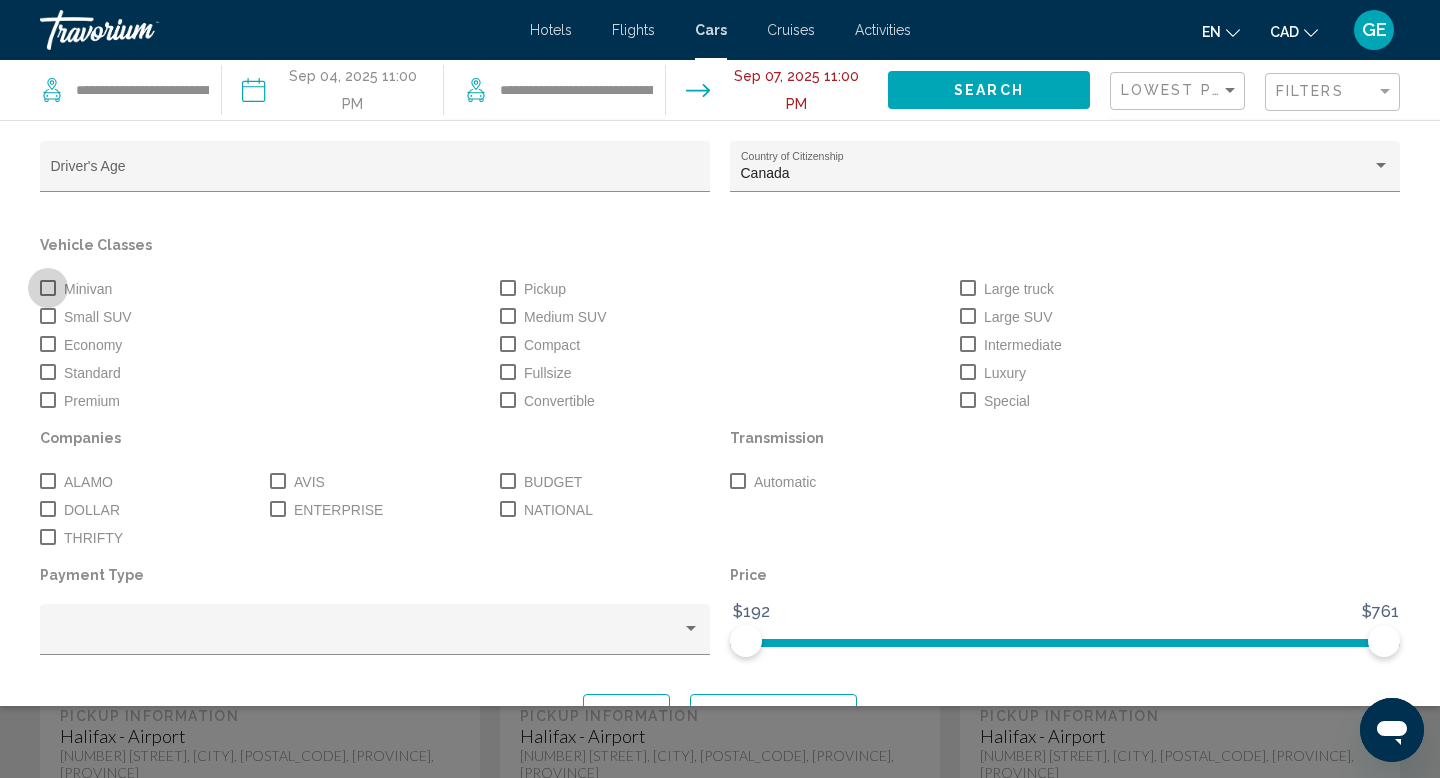click at bounding box center (48, 288) 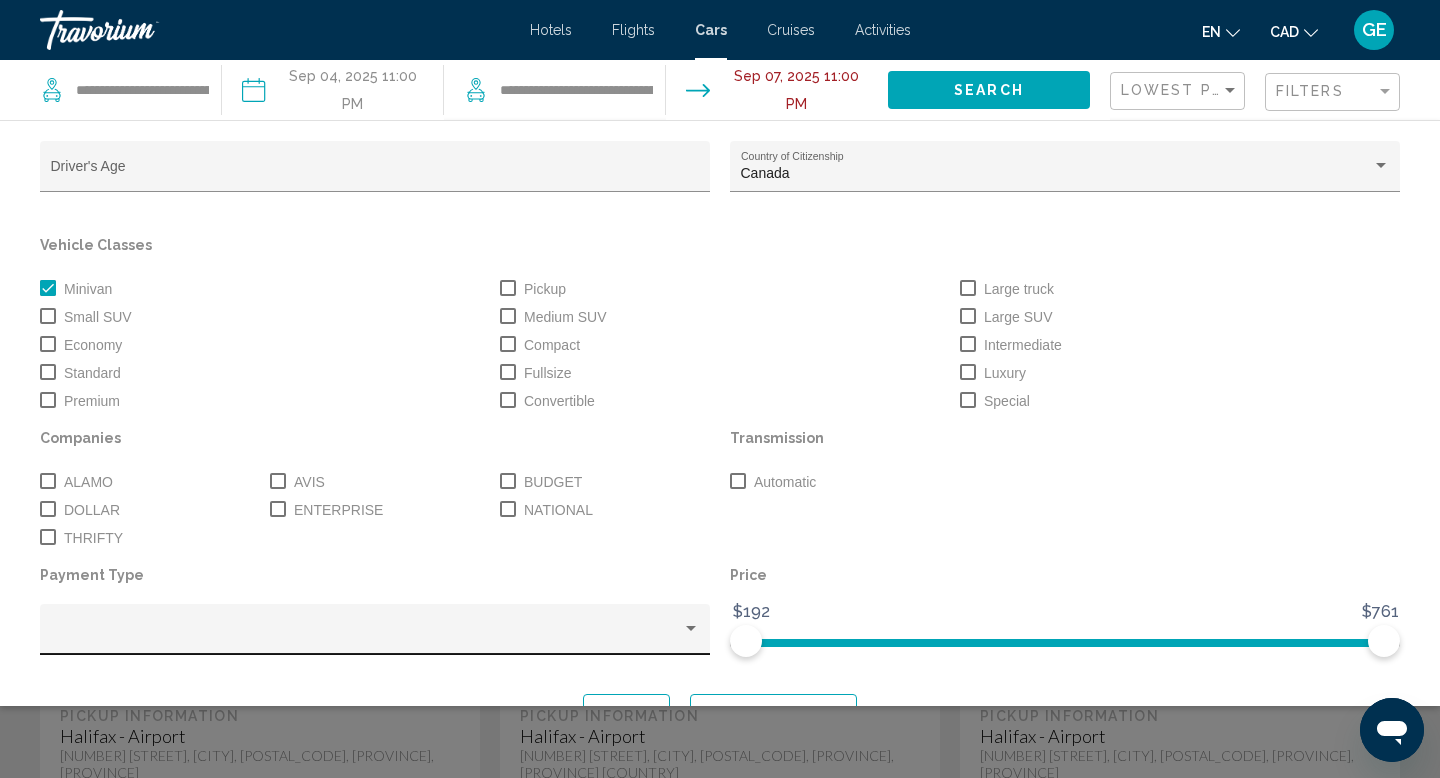 scroll, scrollTop: 50, scrollLeft: 0, axis: vertical 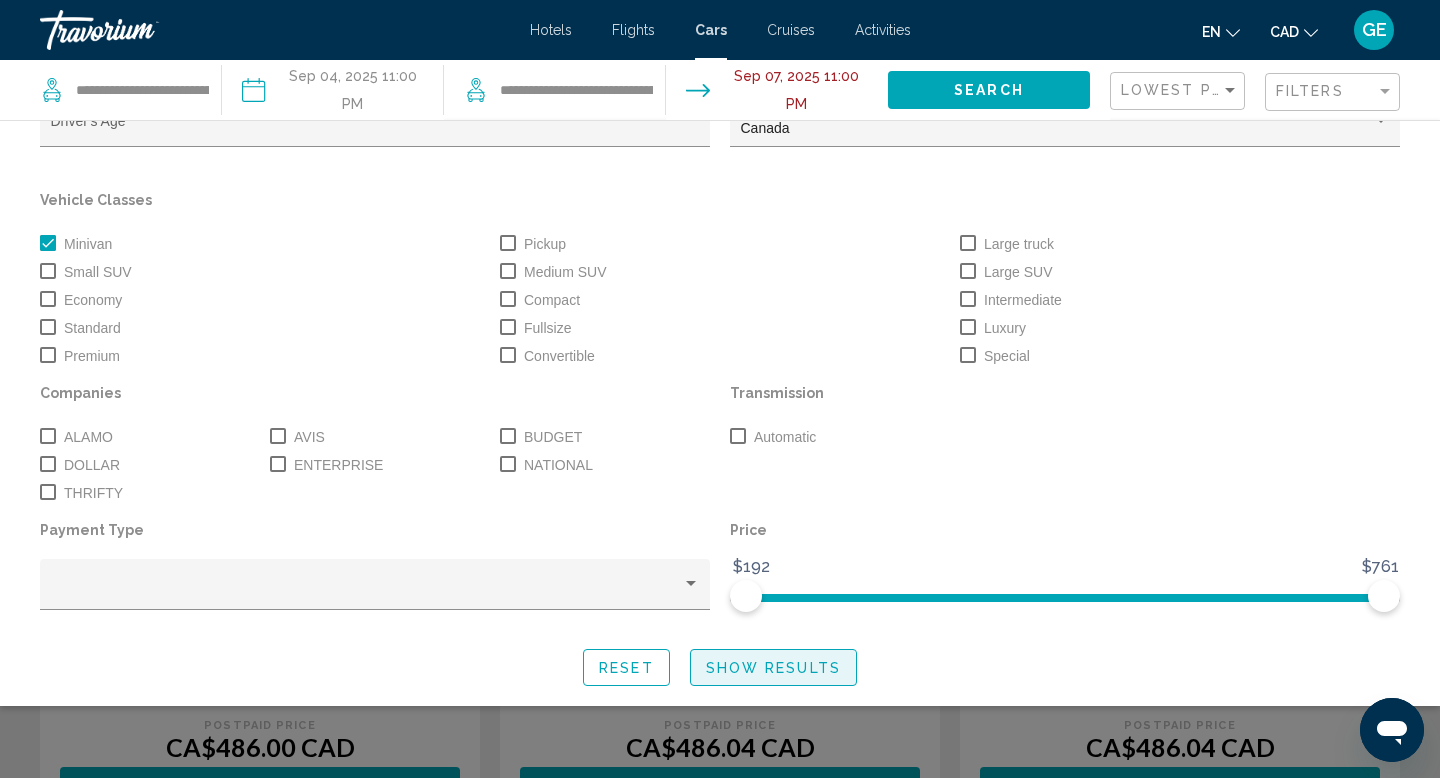 click on "Show Results" 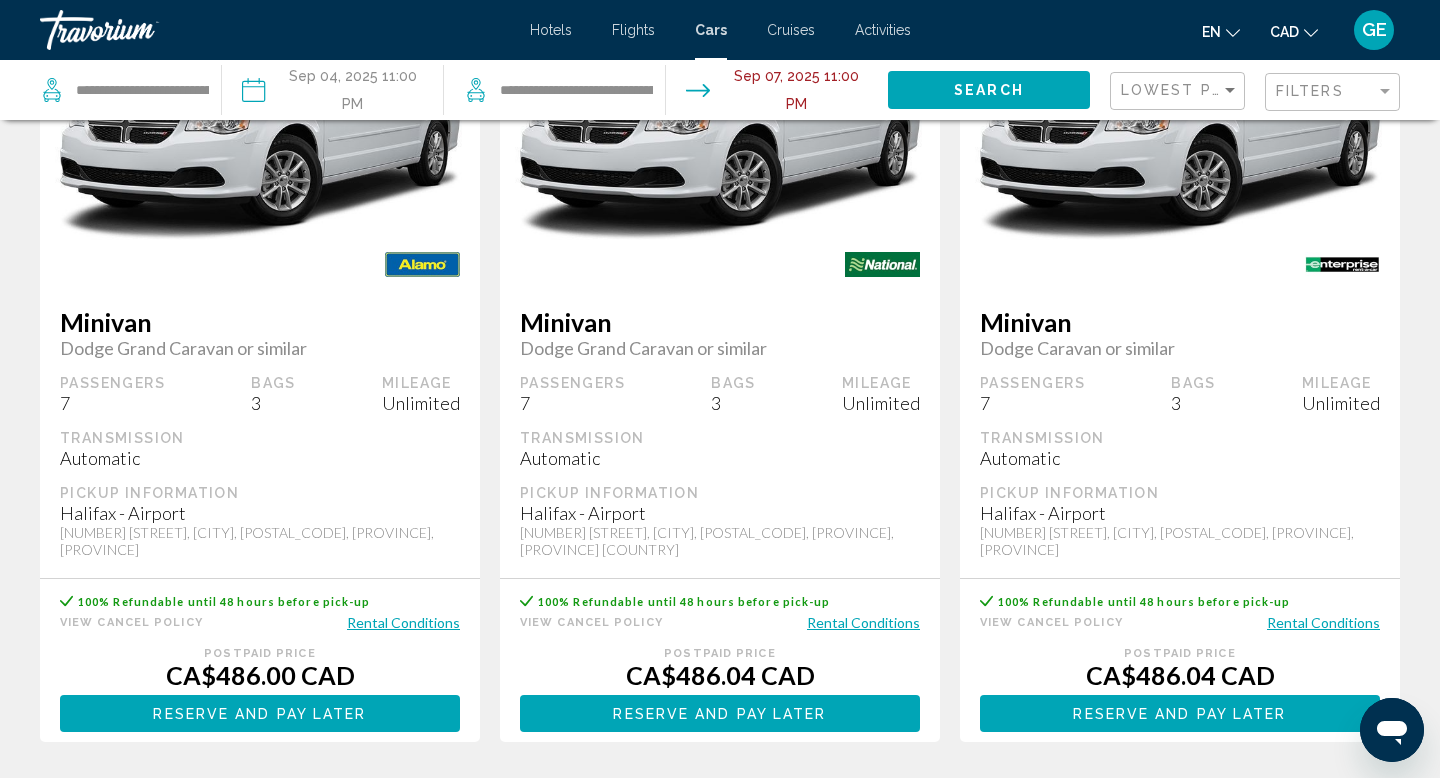 scroll, scrollTop: 224, scrollLeft: 0, axis: vertical 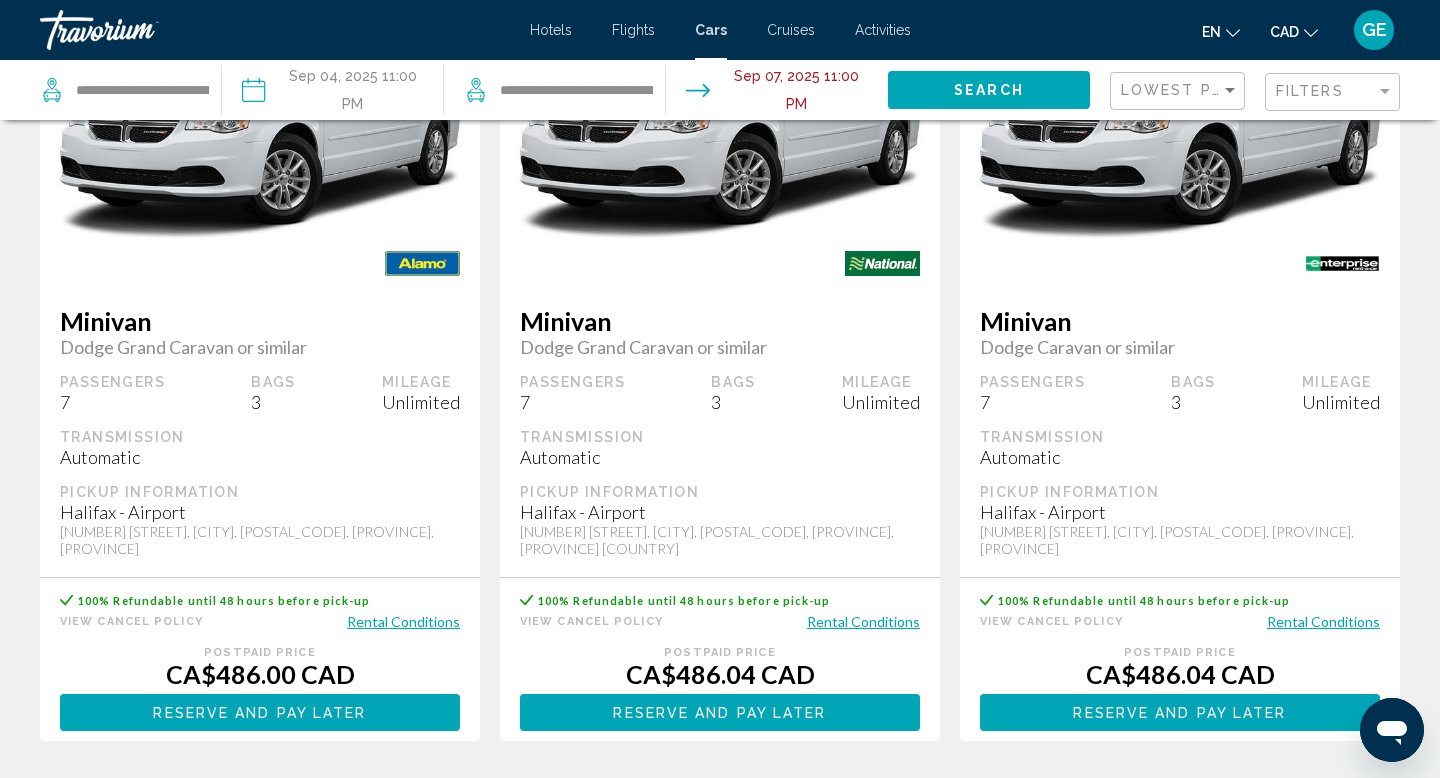 click on "Rental Conditions" at bounding box center (403, 621) 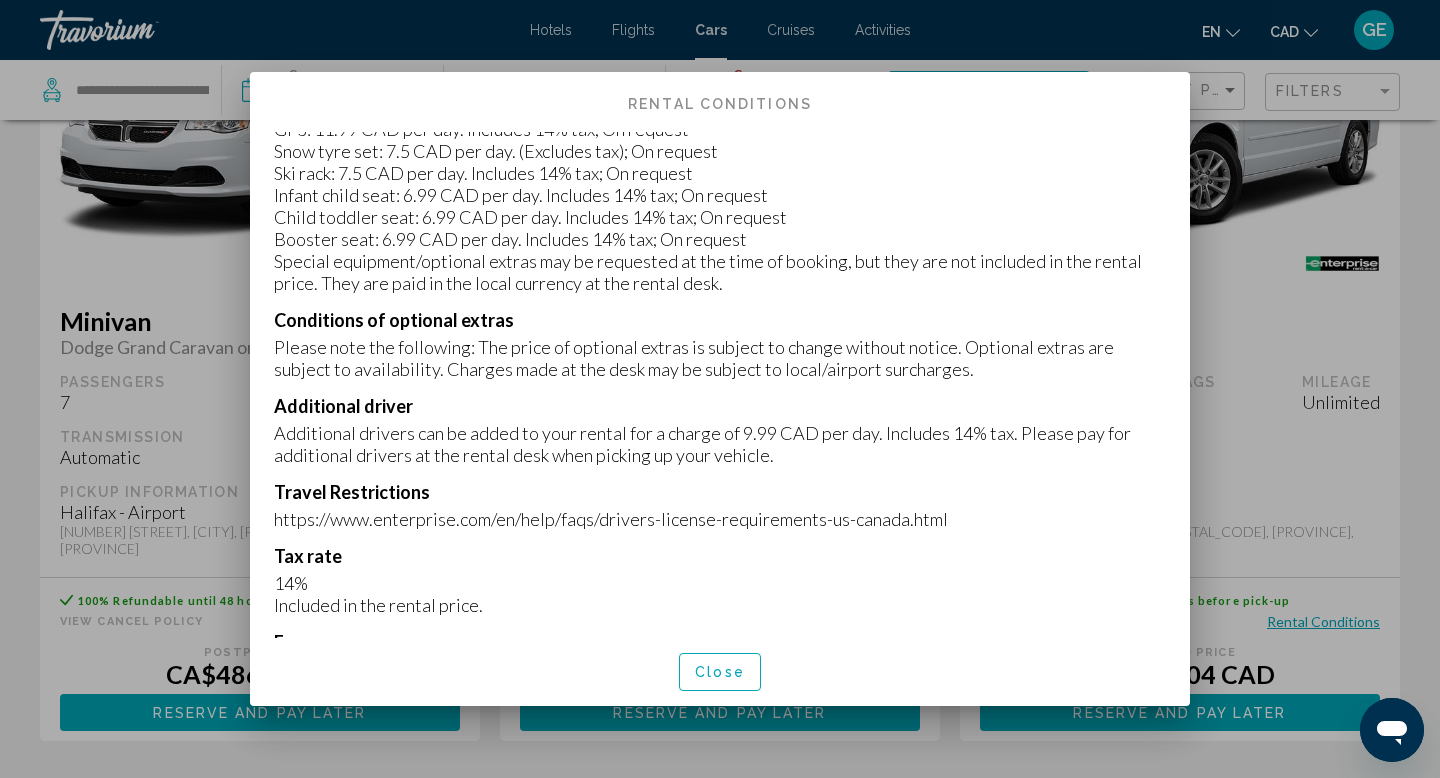 scroll, scrollTop: 2055, scrollLeft: 0, axis: vertical 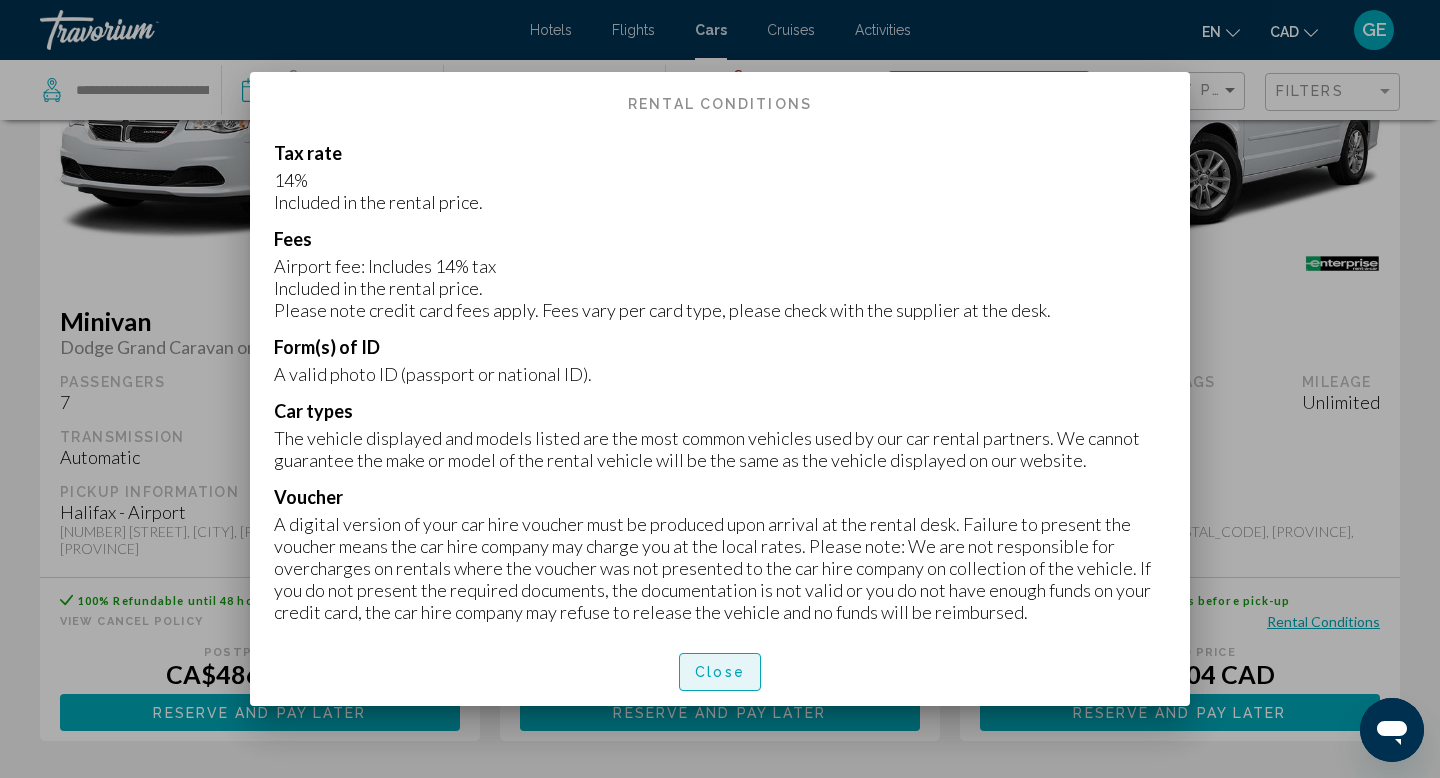 click on "Close" at bounding box center (720, 673) 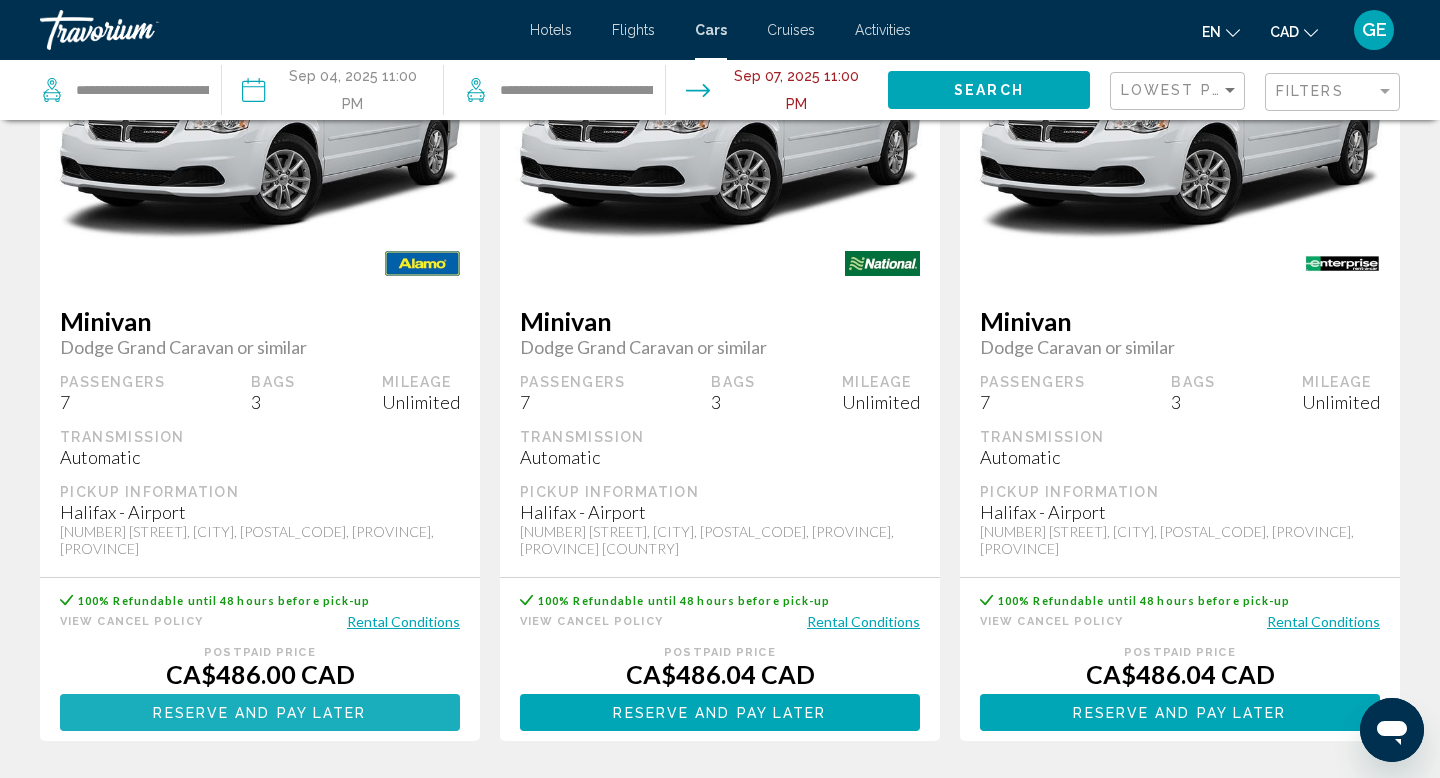 click on "Reserve and pay later" at bounding box center (259, 713) 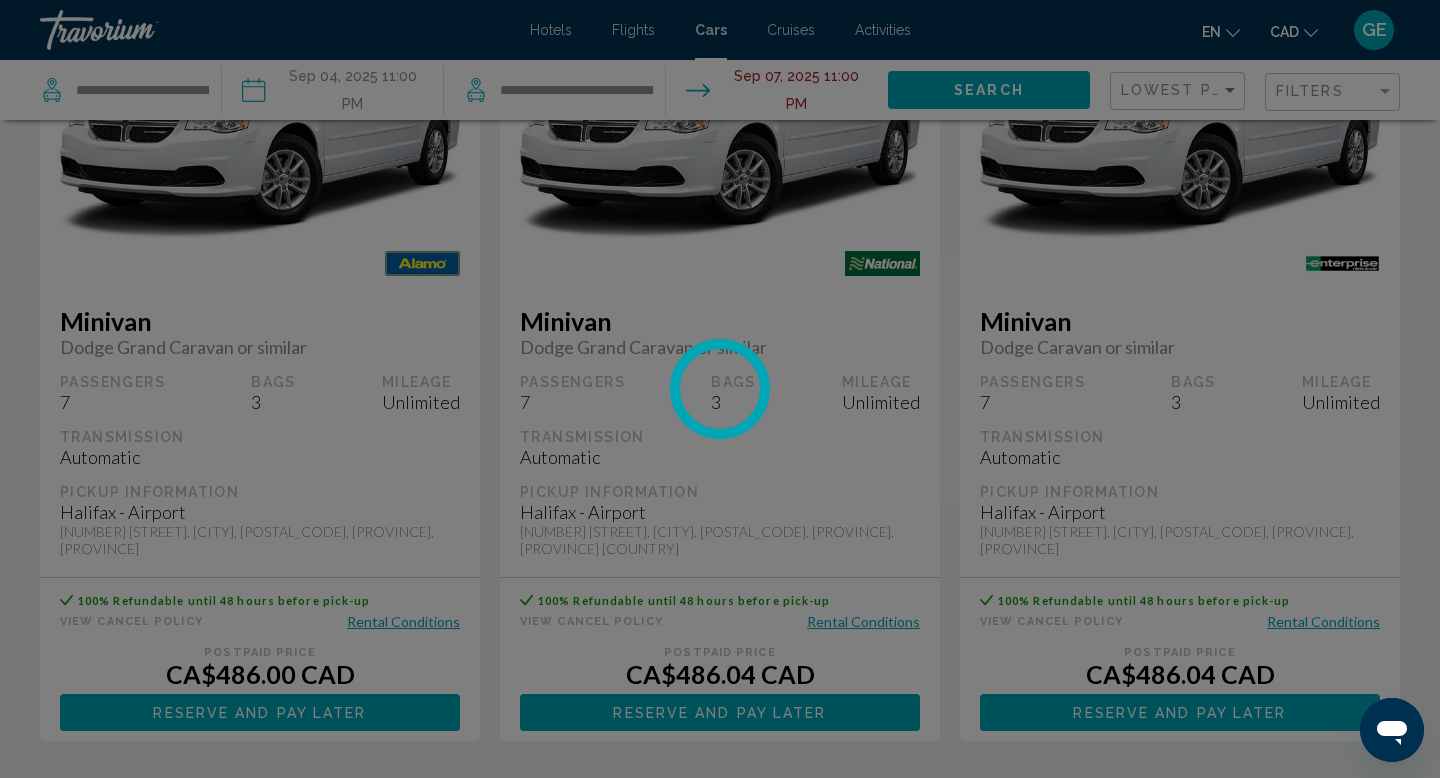 scroll, scrollTop: 0, scrollLeft: 0, axis: both 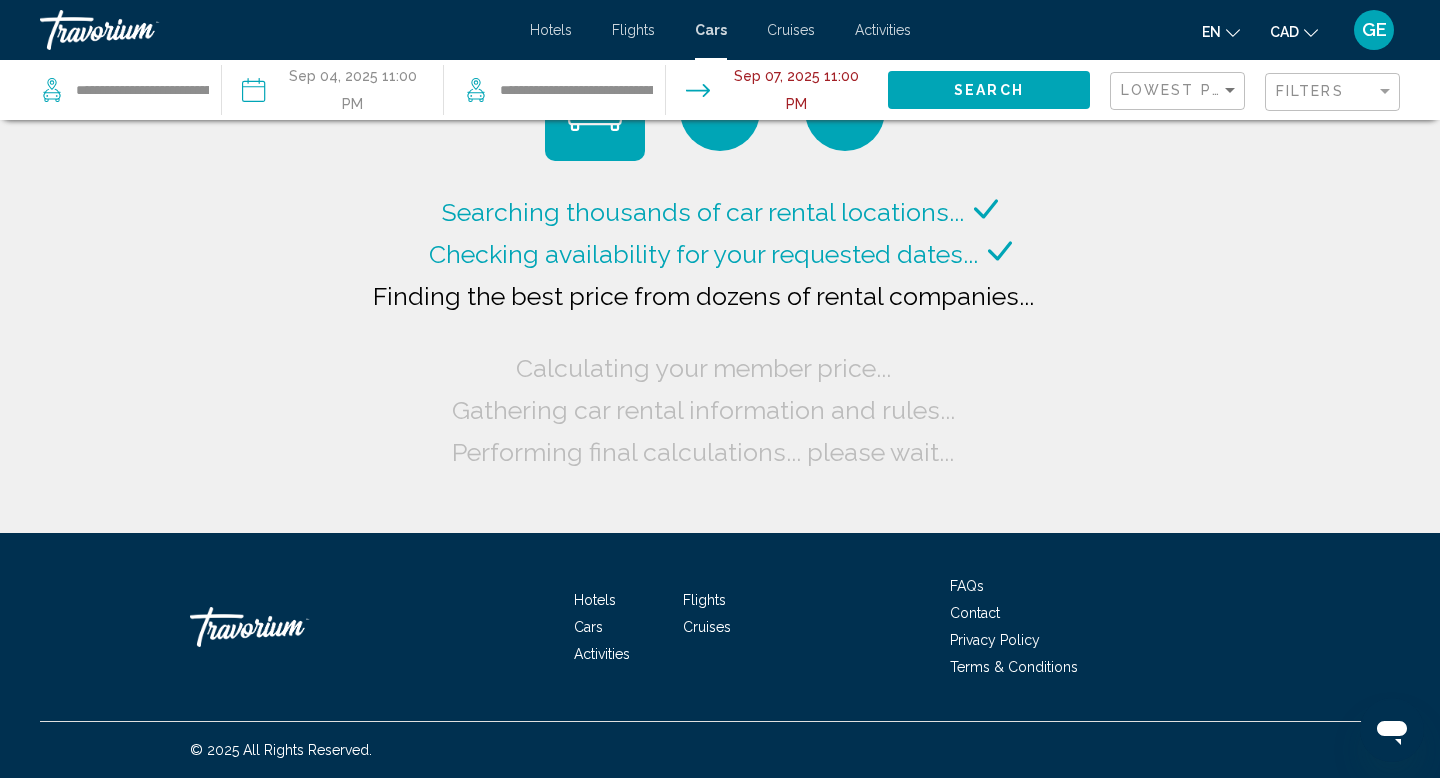 click at bounding box center [332, 93] 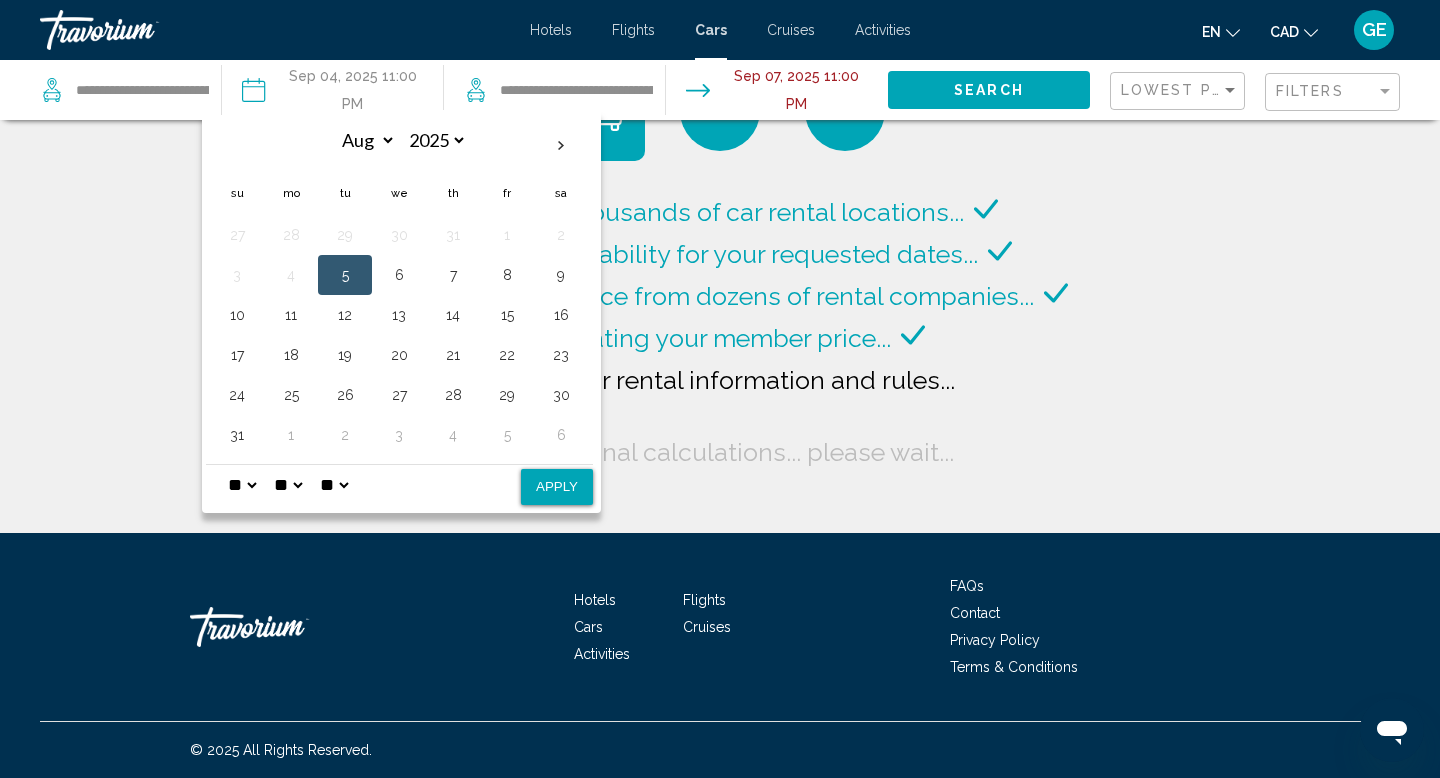 click on "* * * * * * * * * ** ** **" at bounding box center (242, 485) 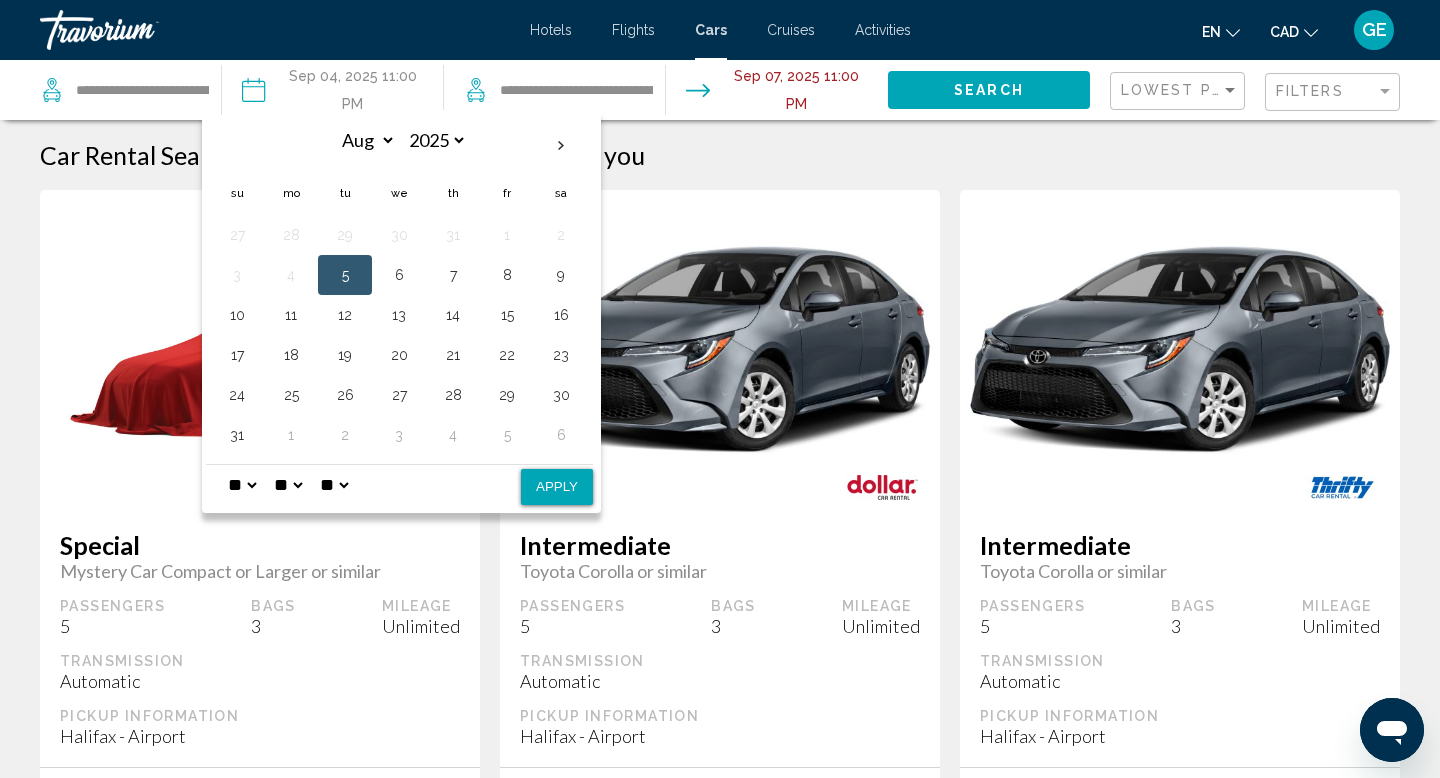 click on "** **" at bounding box center [334, 485] 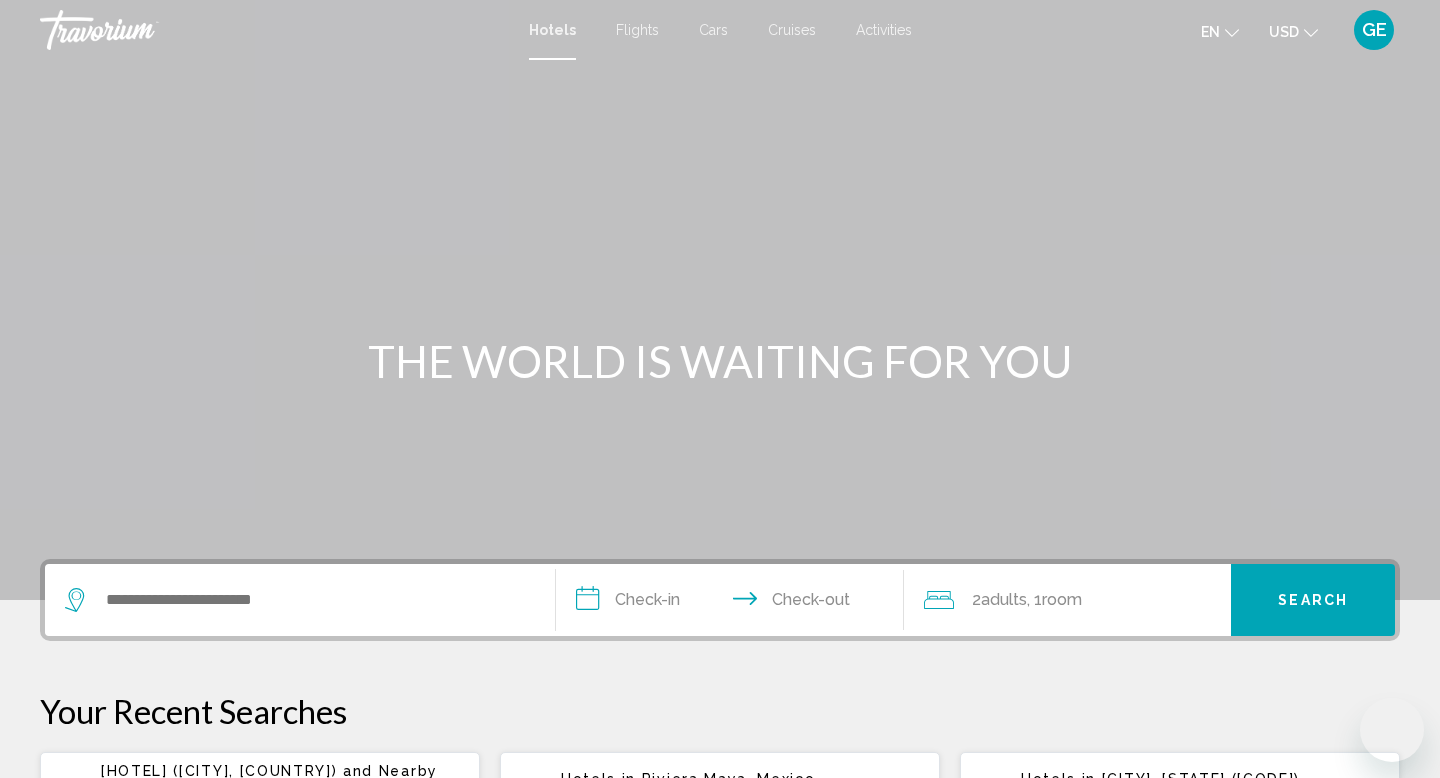 scroll, scrollTop: 0, scrollLeft: 0, axis: both 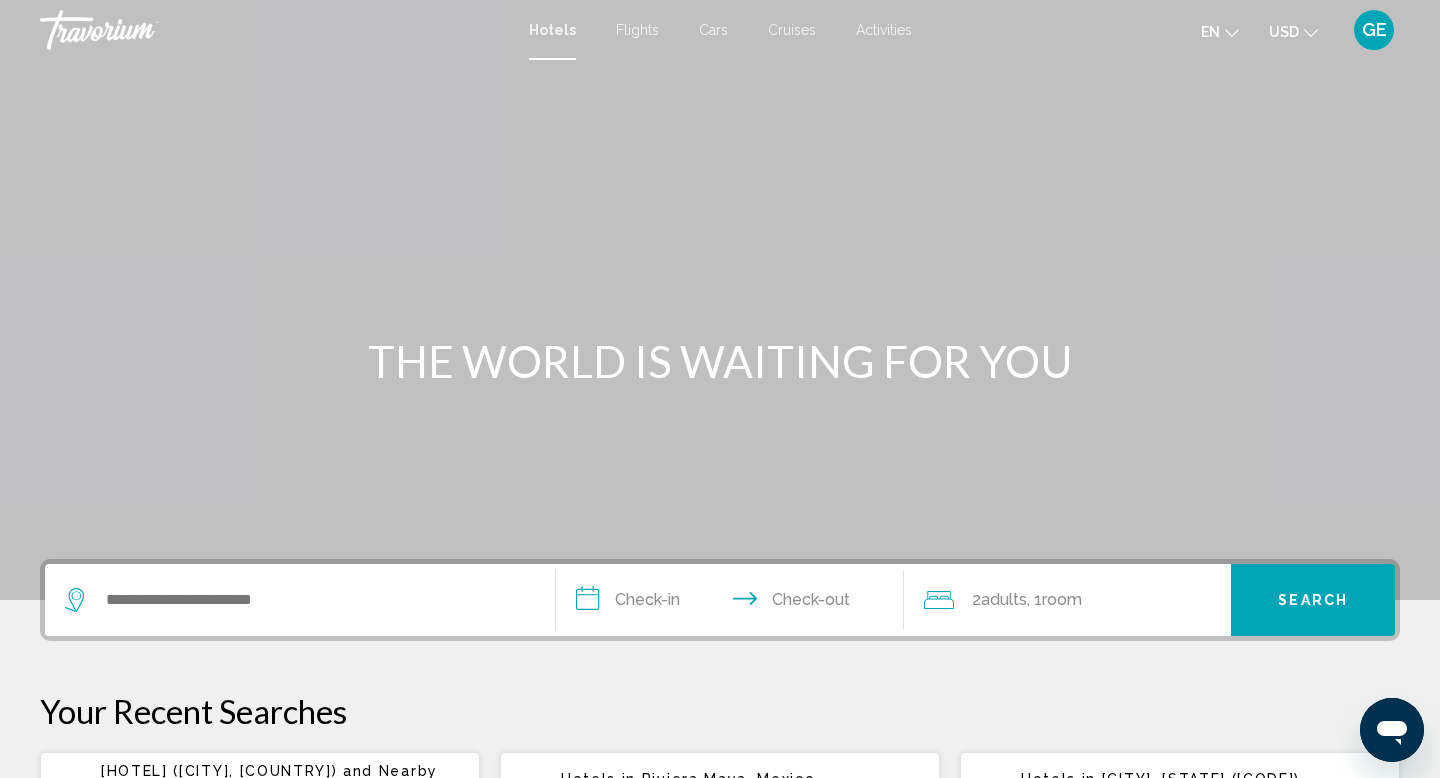 click on "USD
USD ($) MXN (Mex$) CAD (Can$) GBP (£) EUR (€) AUD (A$) NZD (NZ$) CNY (CN¥)" 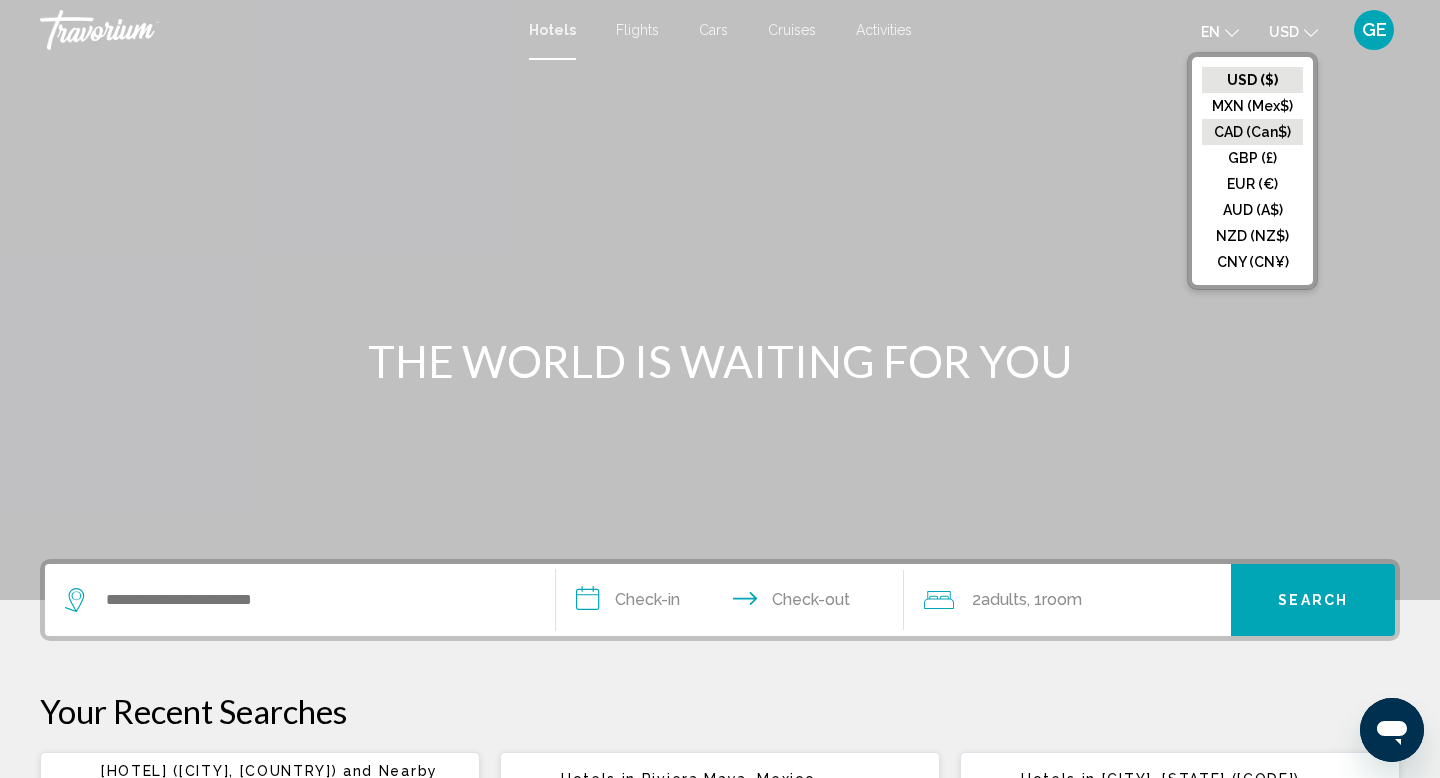 click on "CAD (Can$)" 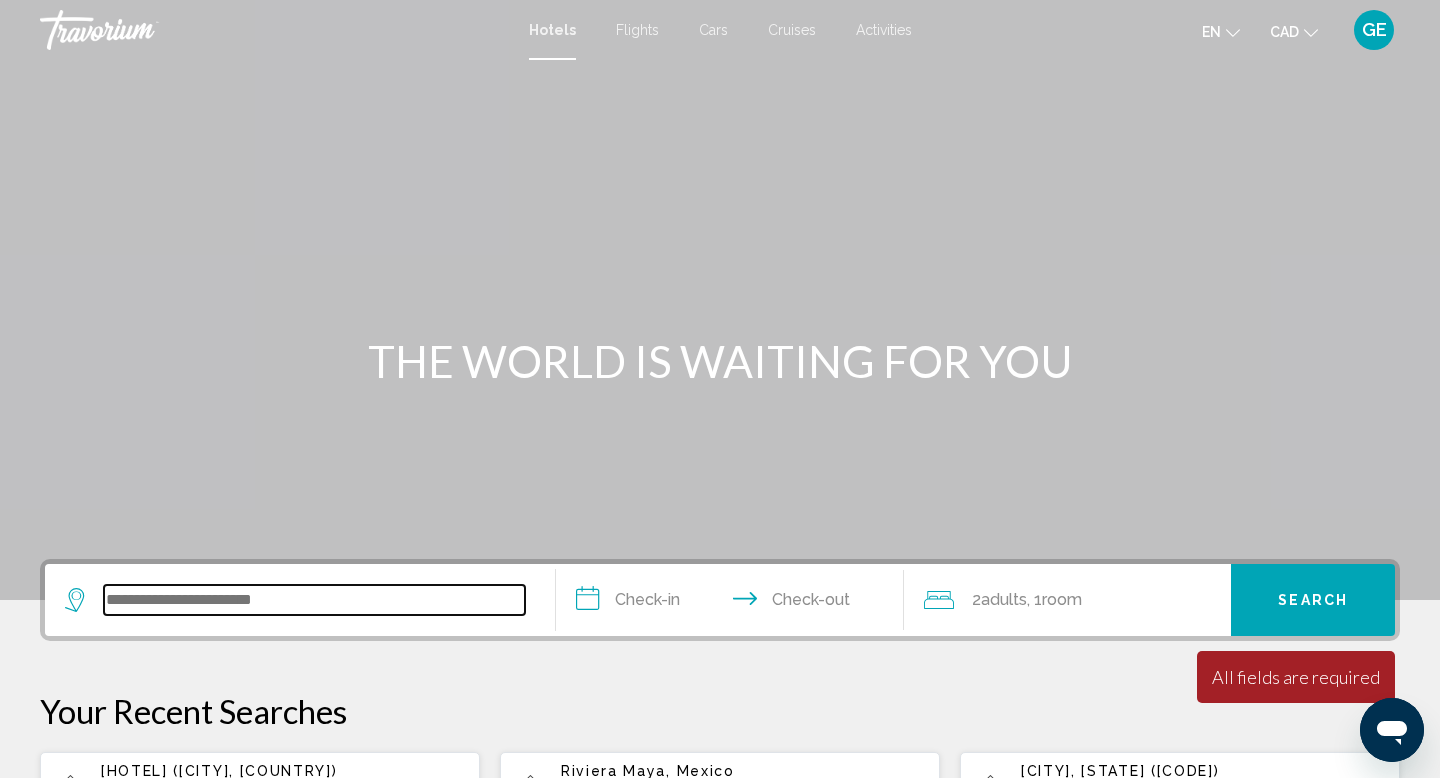 click at bounding box center (314, 600) 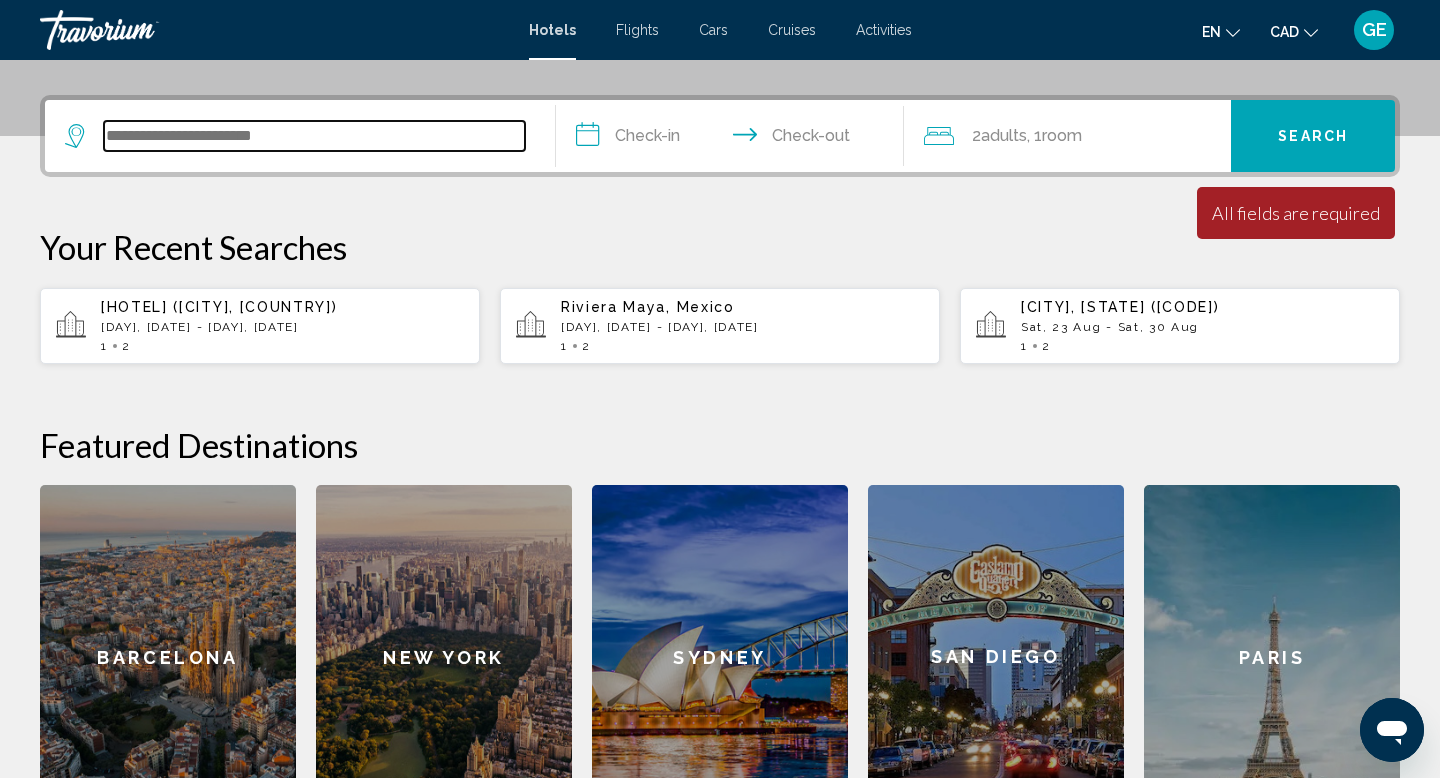 scroll, scrollTop: 494, scrollLeft: 0, axis: vertical 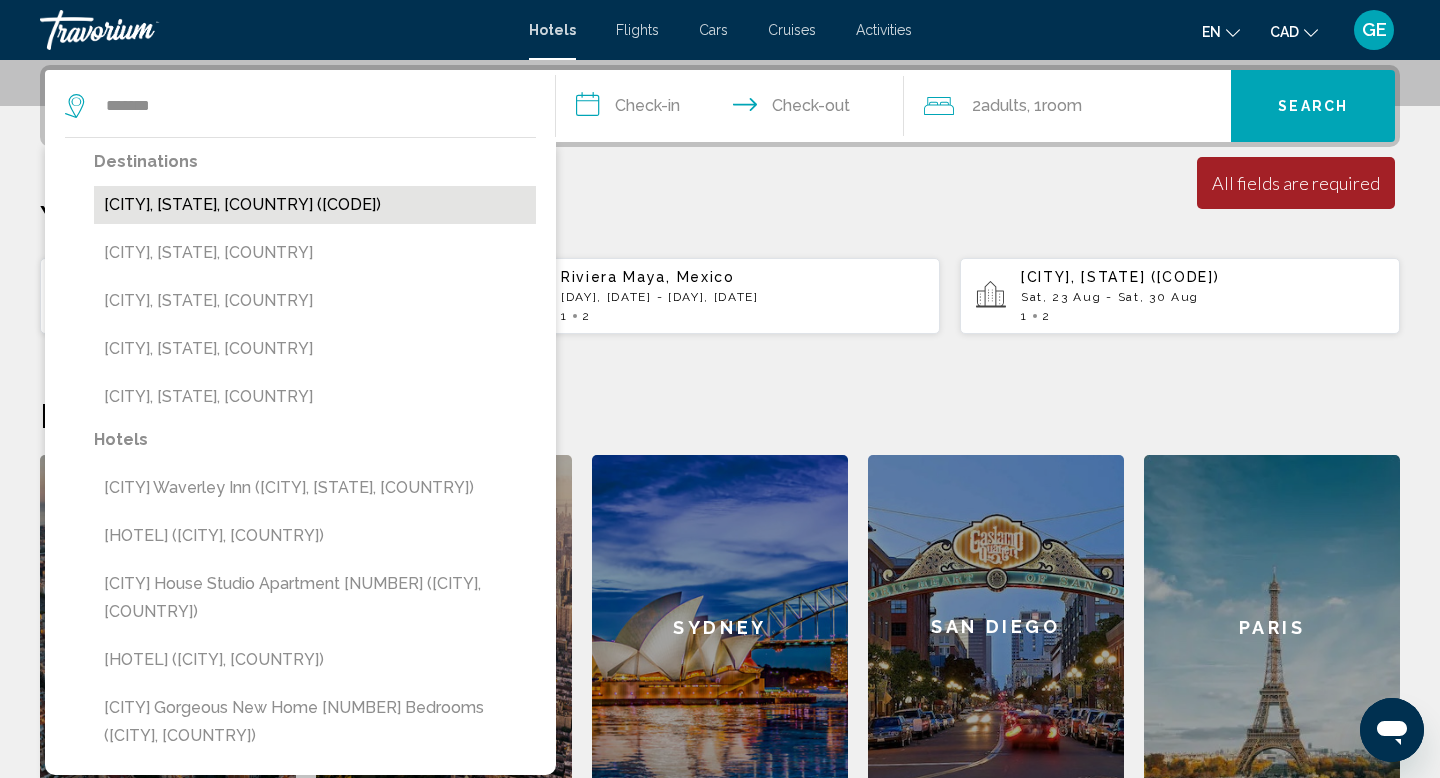 click on "[CITY], [STATE], [COUNTRY] ([CODE])" at bounding box center [315, 205] 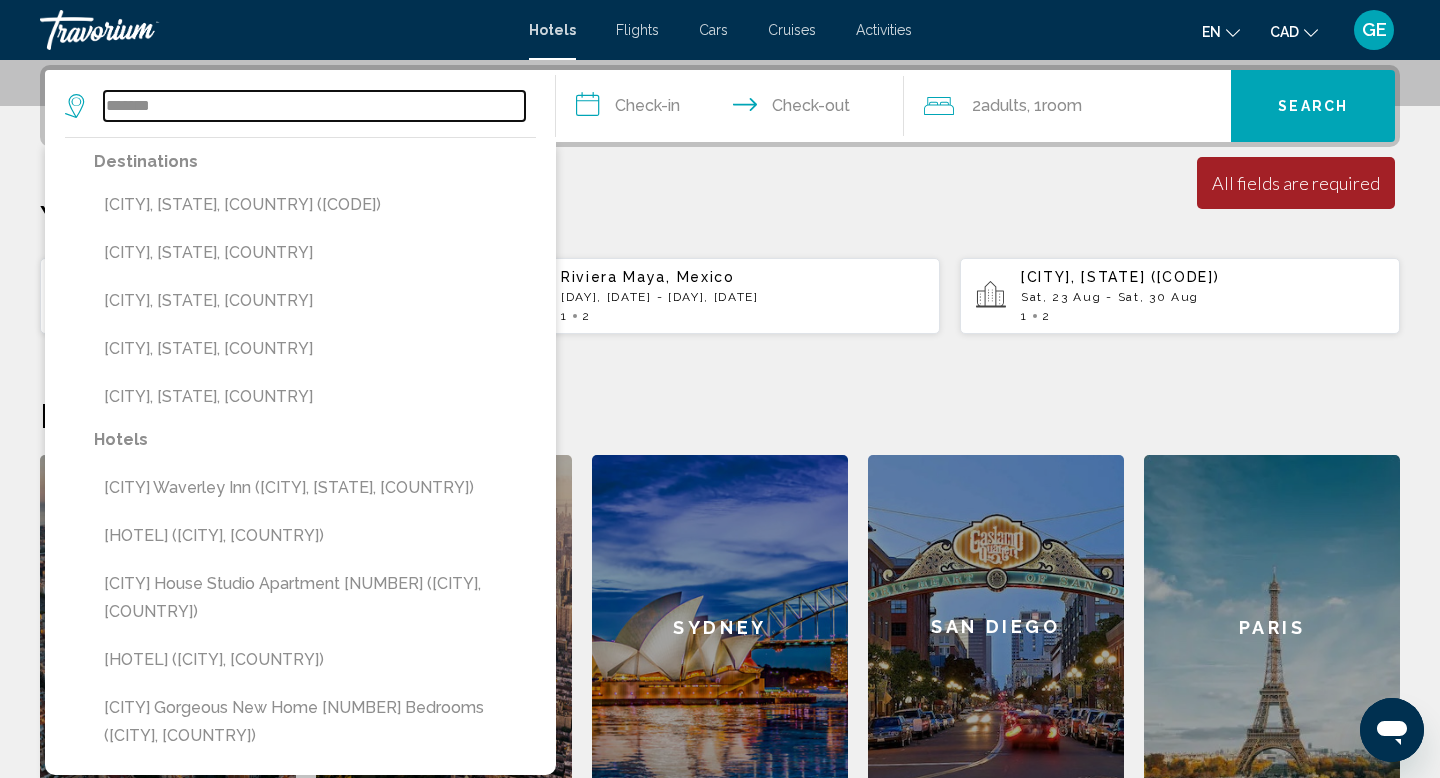type on "**********" 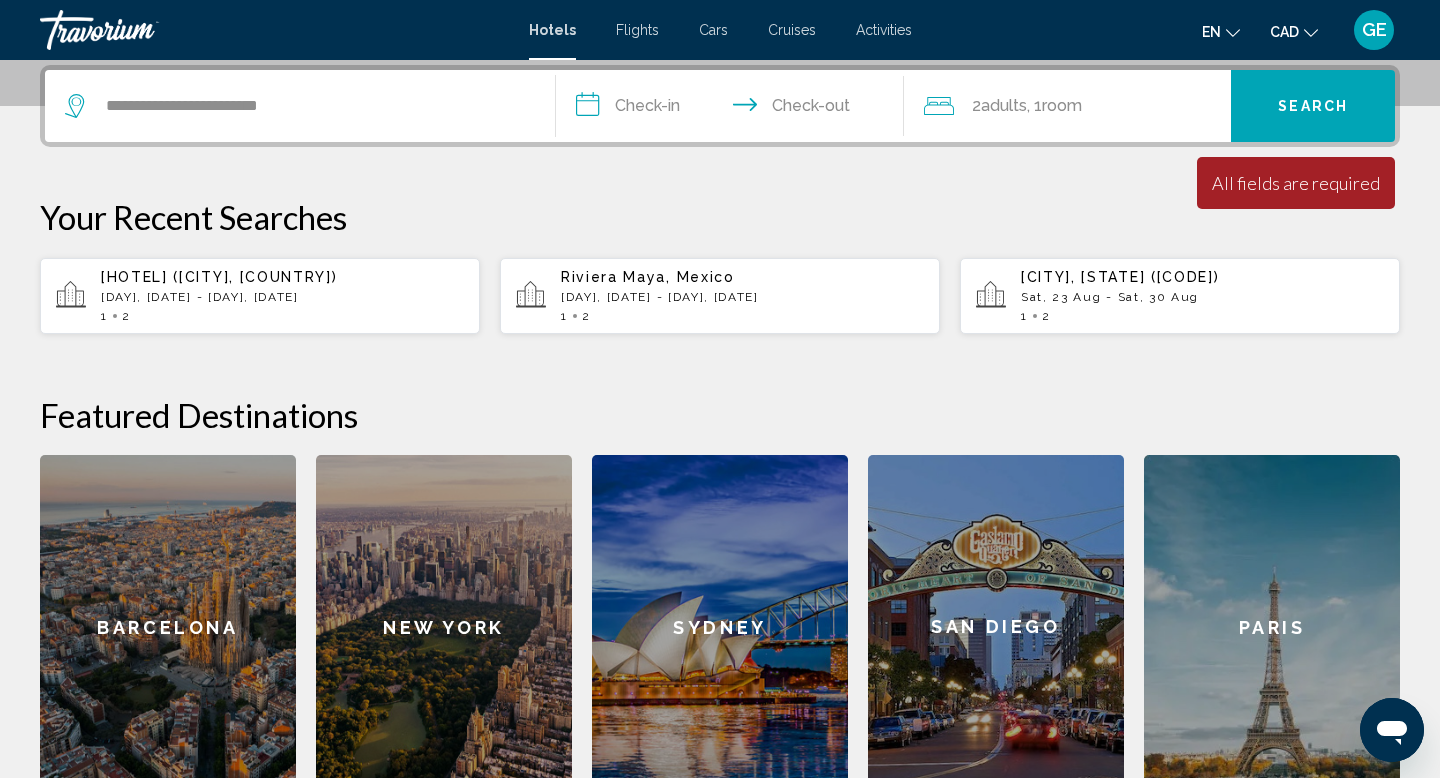 click on "**********" at bounding box center [734, 109] 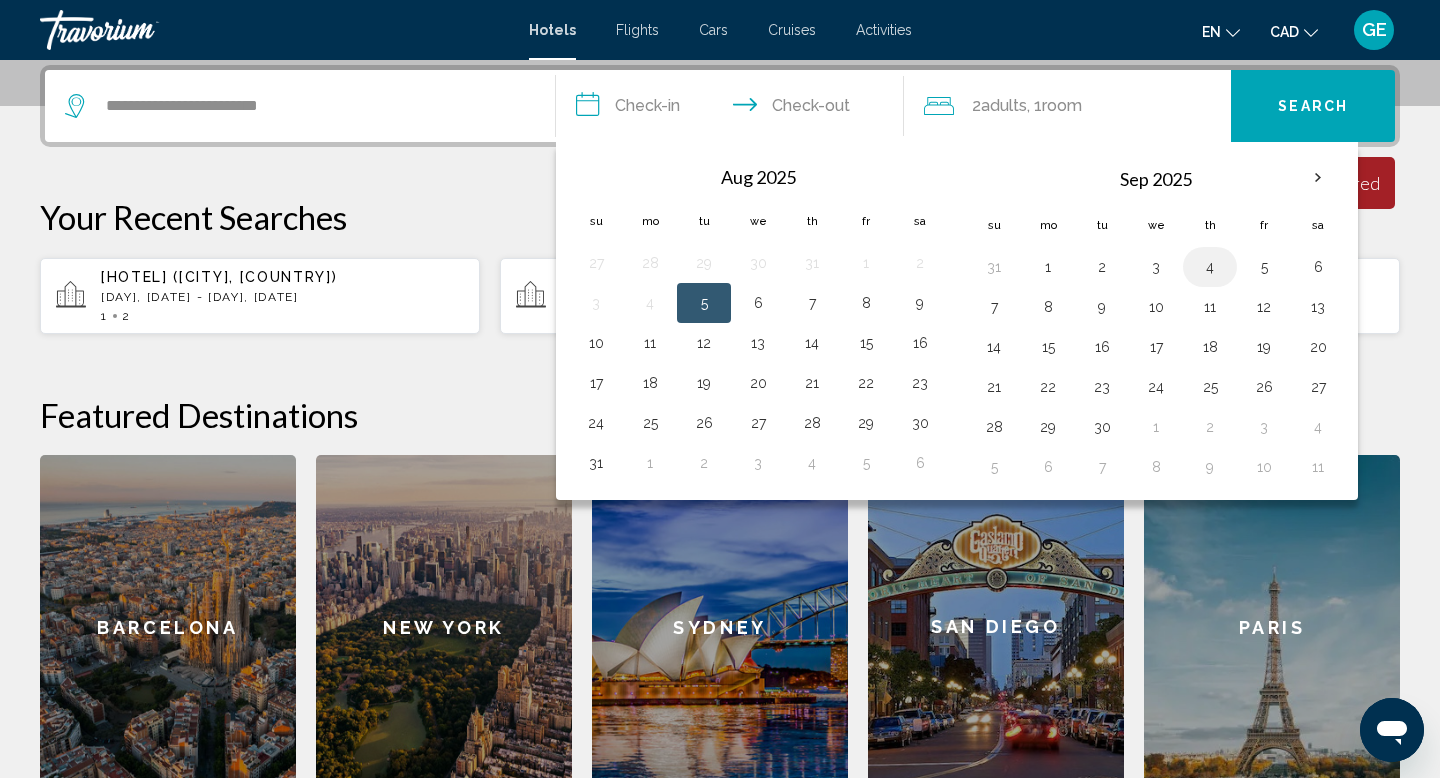 click on "4" at bounding box center (1210, 267) 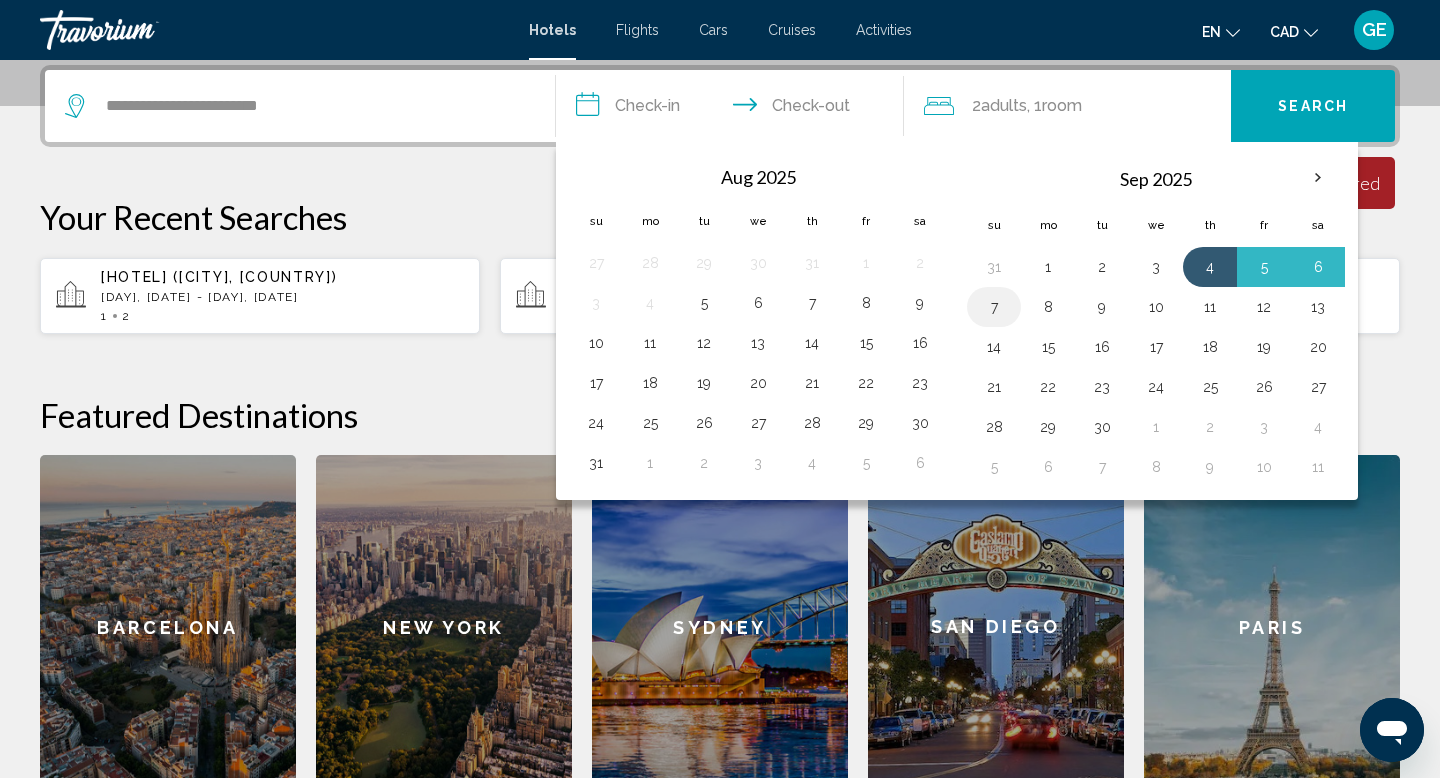 click on "7" at bounding box center (994, 307) 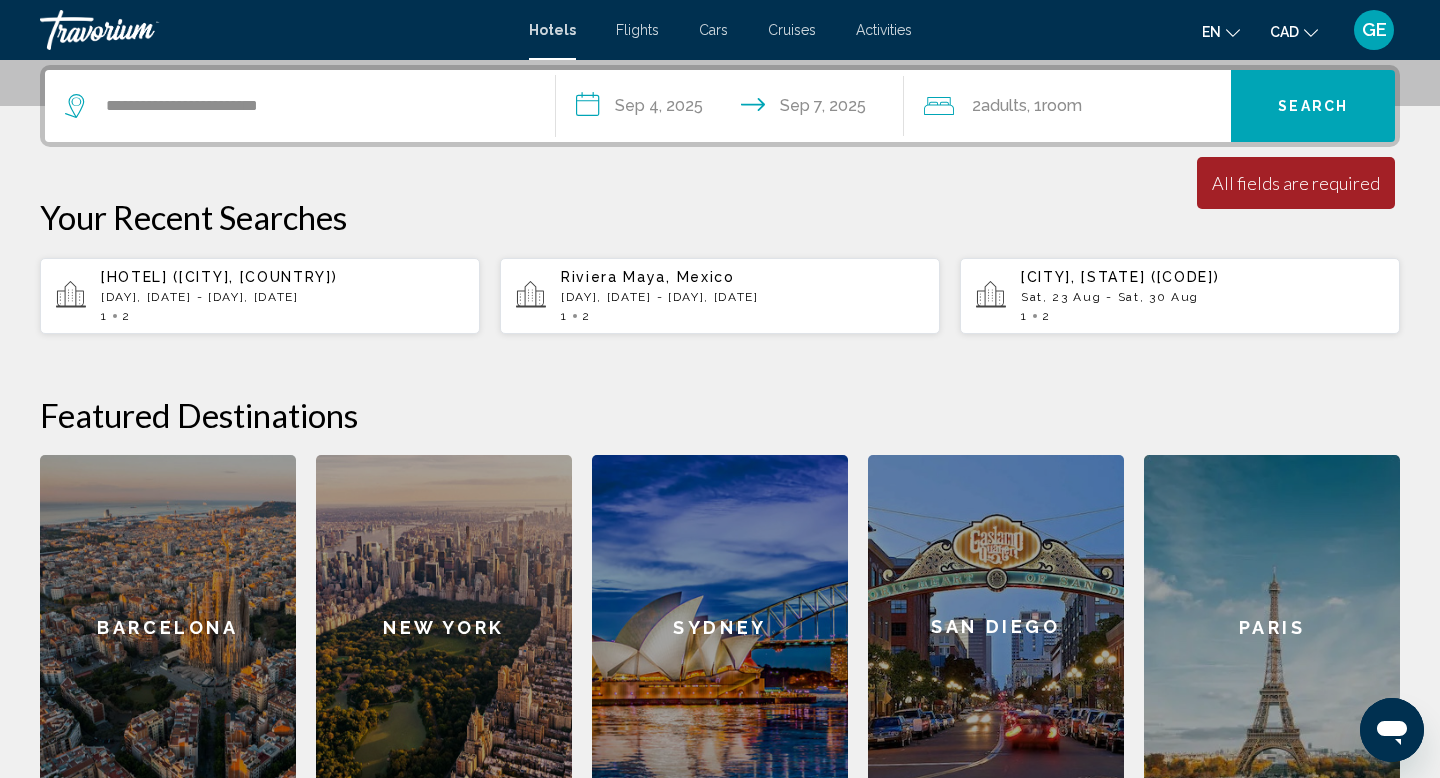 click on "Search" at bounding box center [1313, 107] 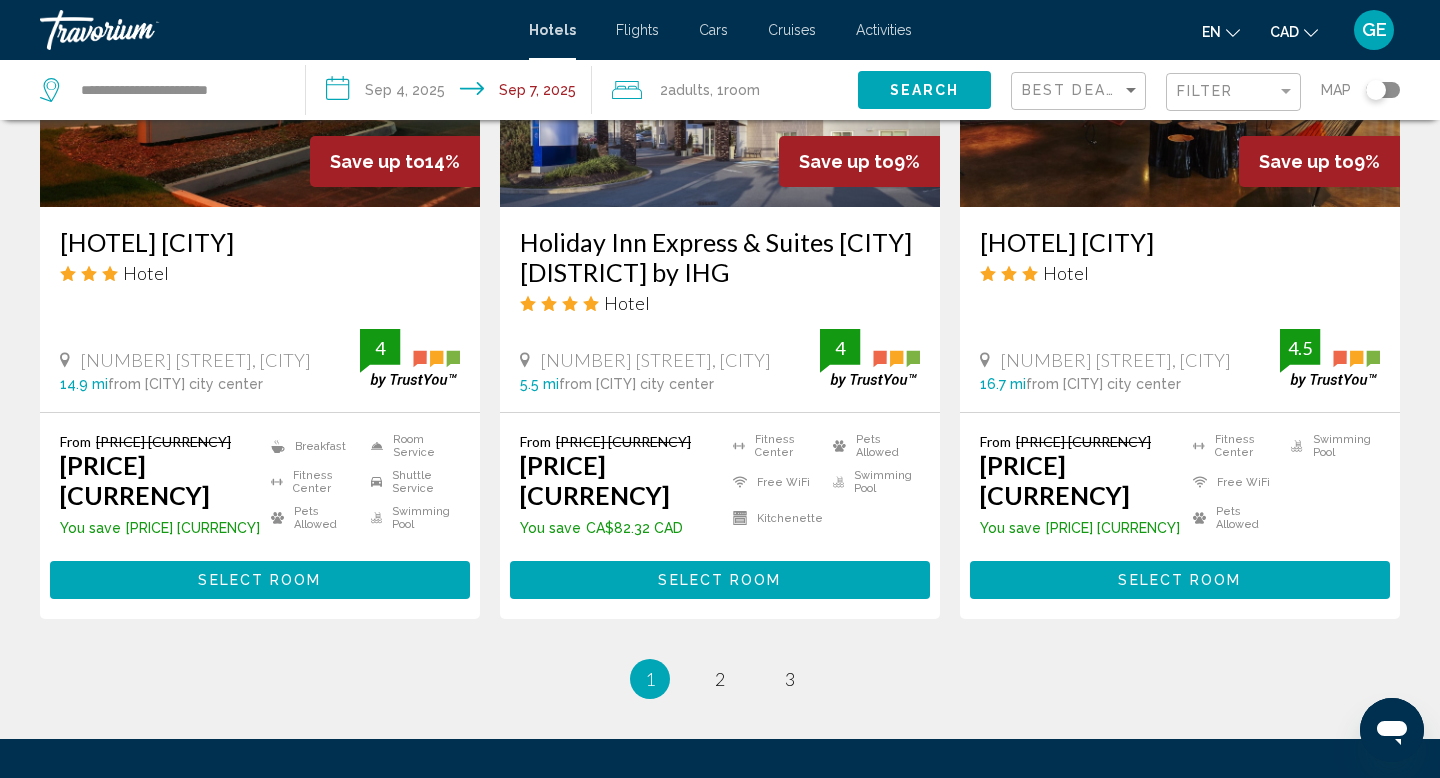 scroll, scrollTop: 2563, scrollLeft: 0, axis: vertical 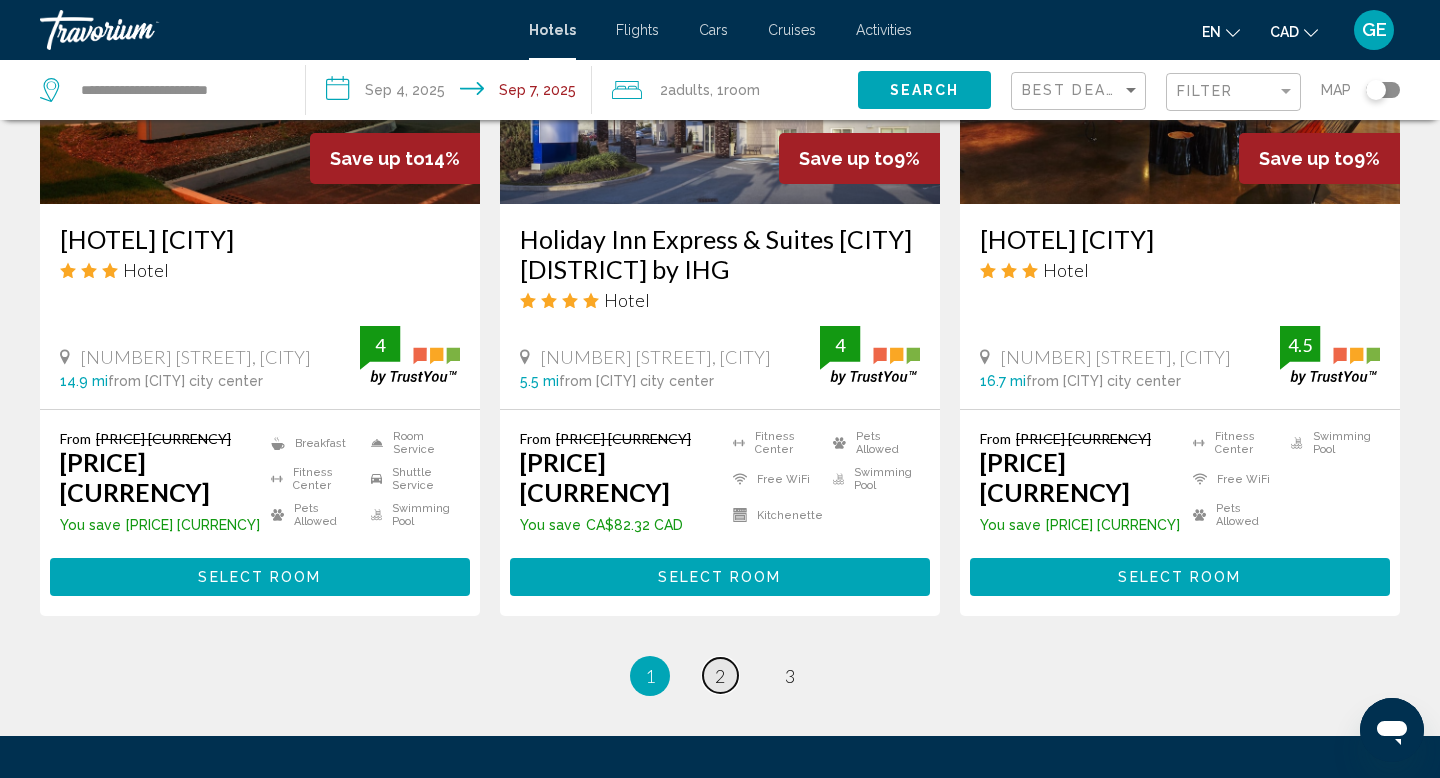 click on "page  2" at bounding box center [720, 675] 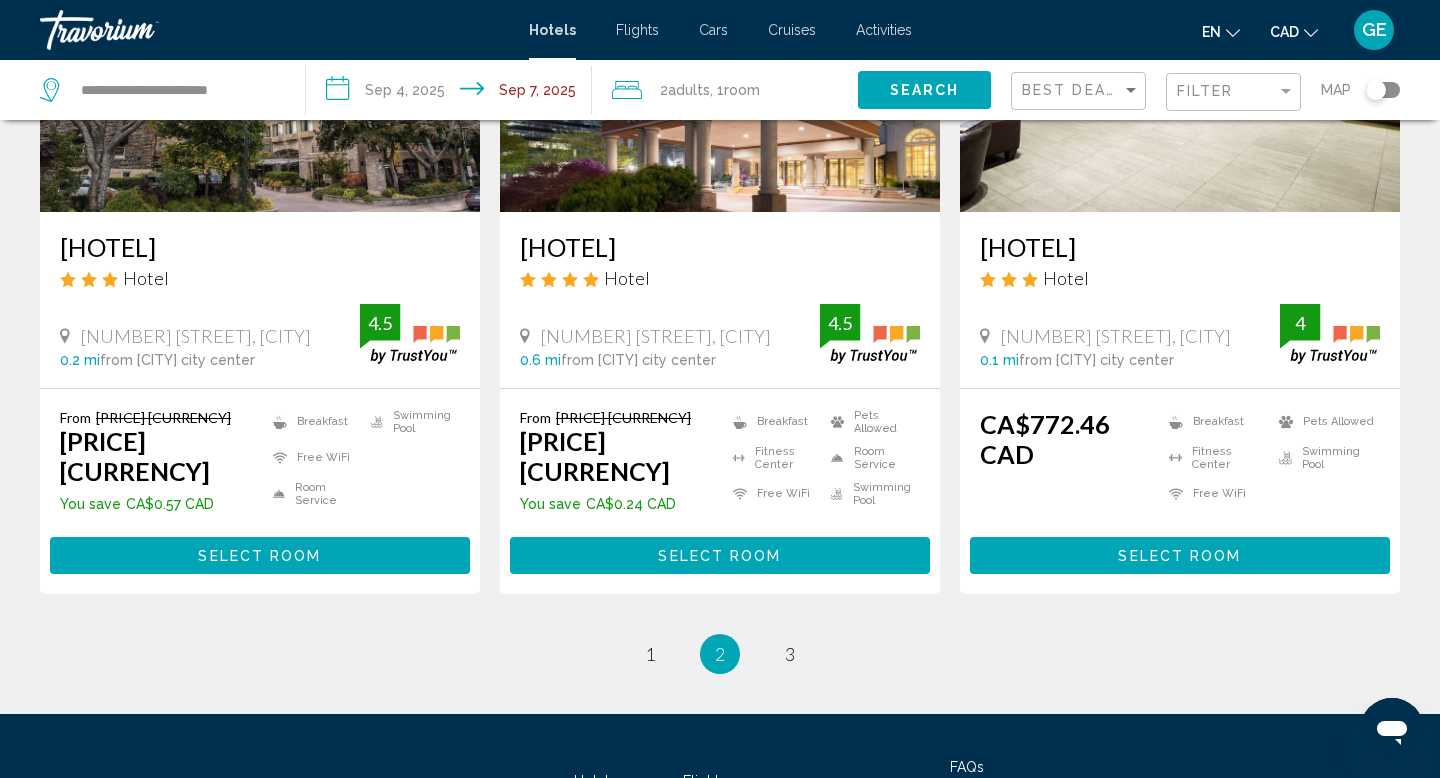 scroll, scrollTop: 2555, scrollLeft: 0, axis: vertical 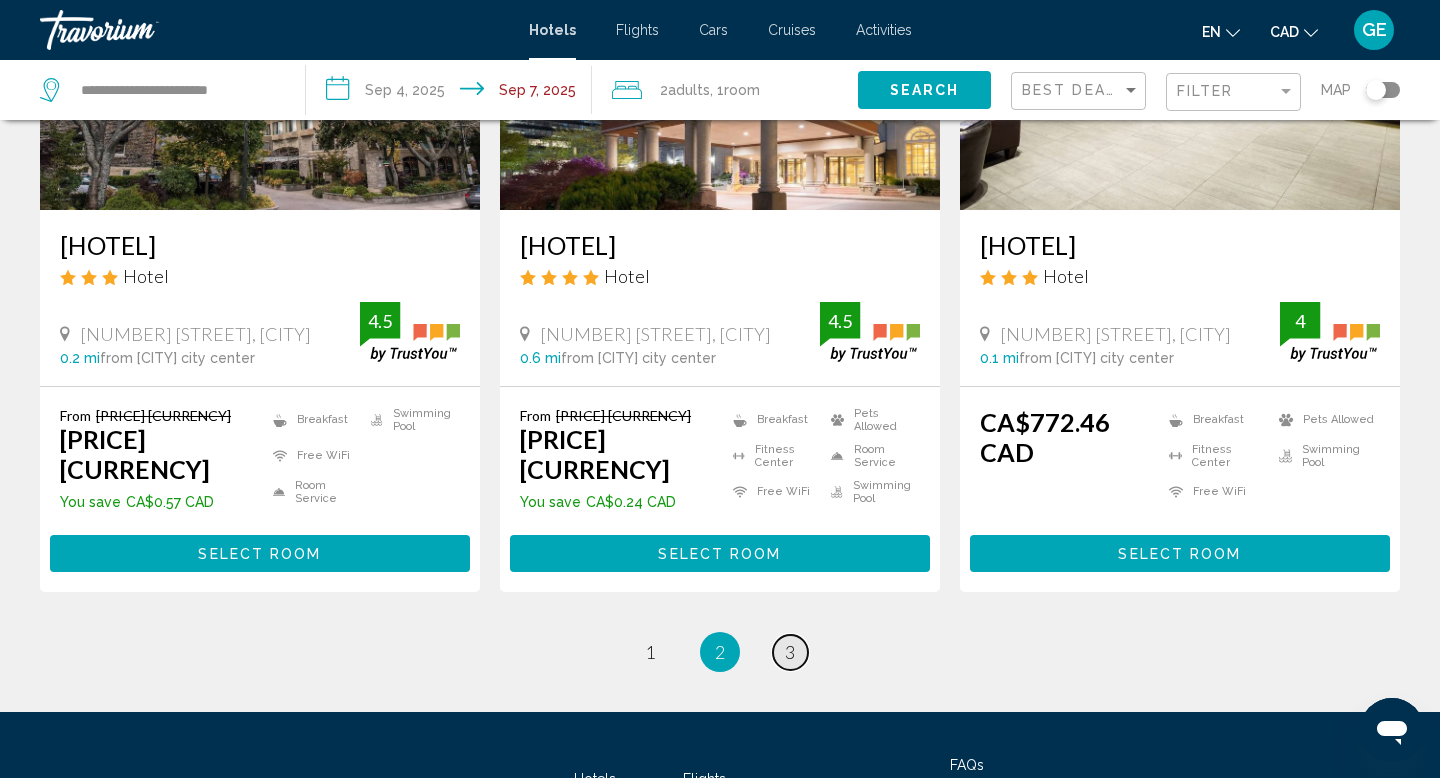 click on "page  3" at bounding box center (790, 652) 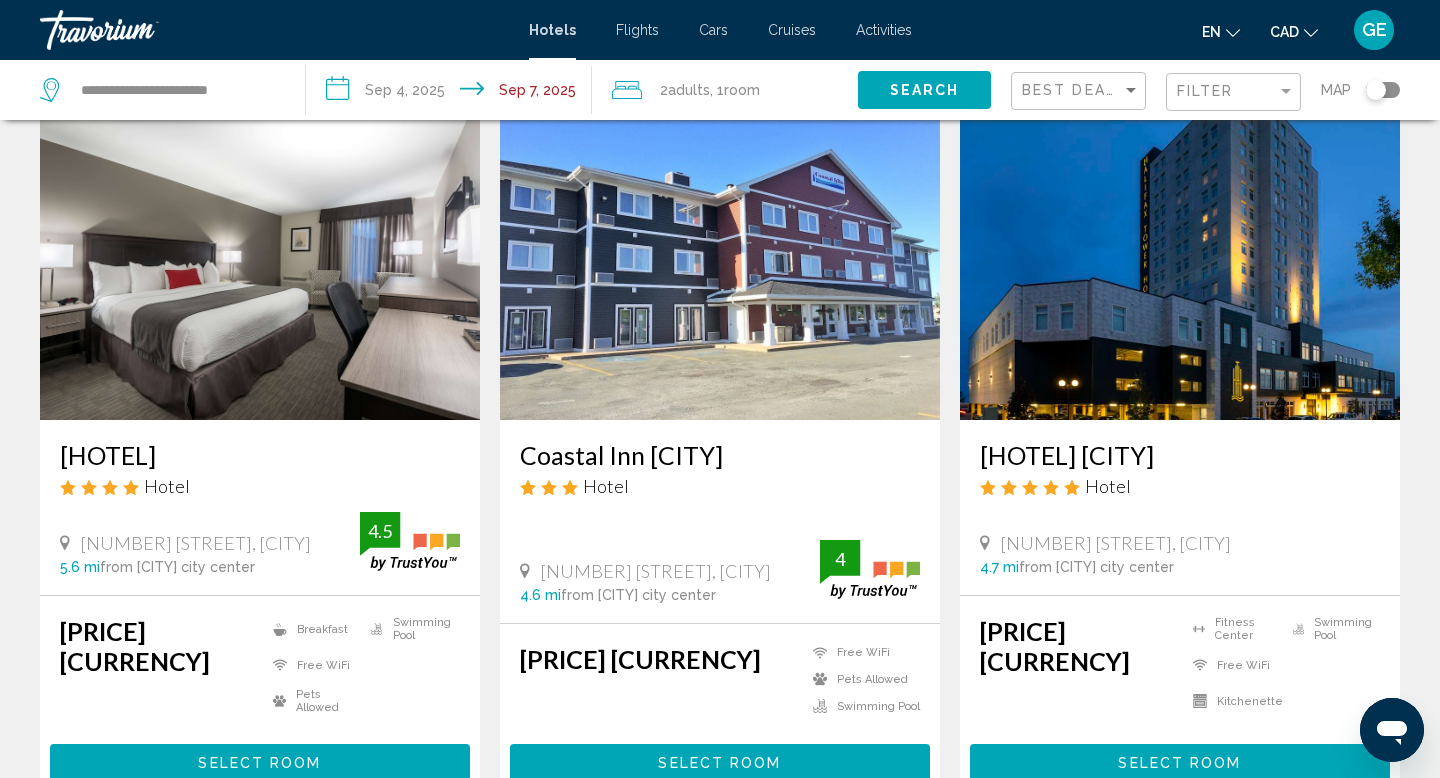 scroll, scrollTop: 117, scrollLeft: 0, axis: vertical 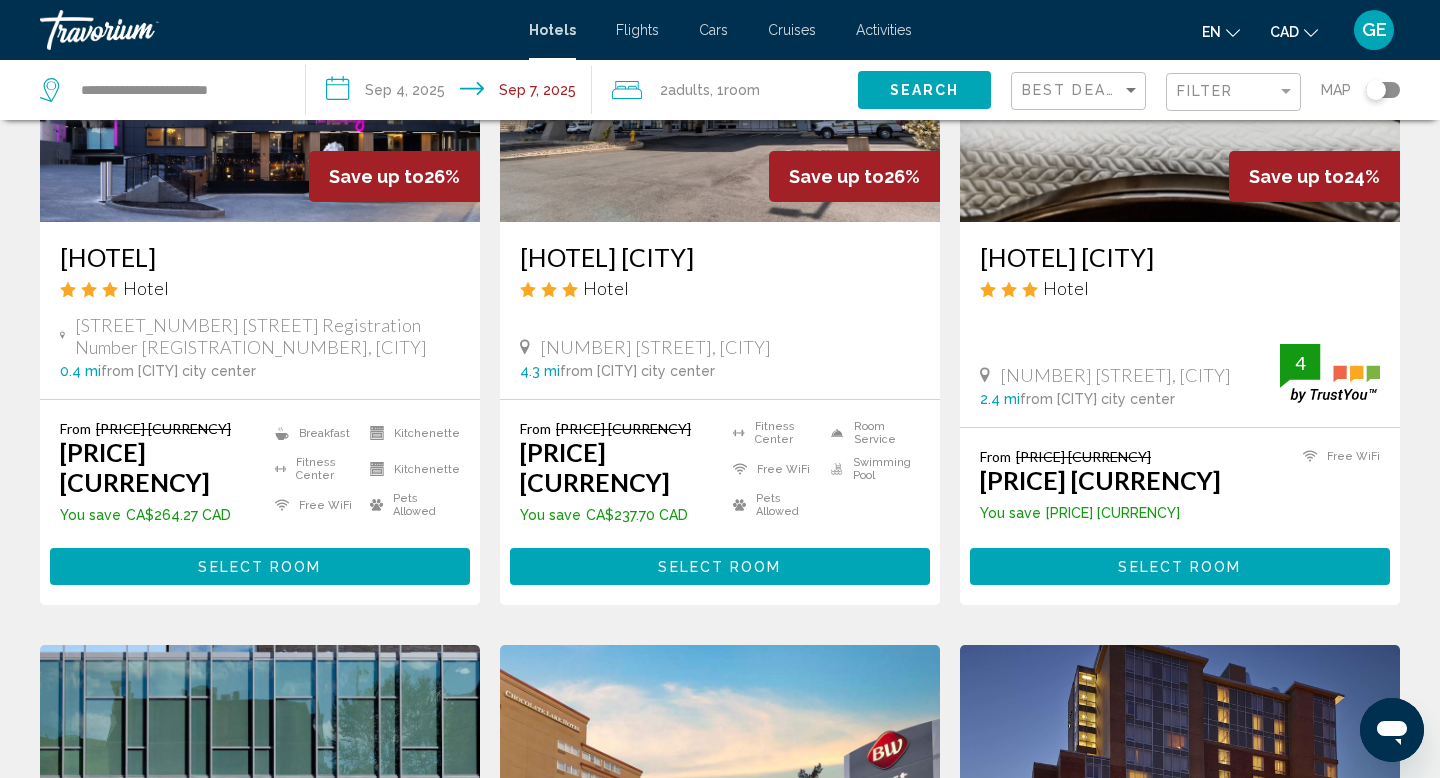 click on "Select Room" at bounding box center [719, 567] 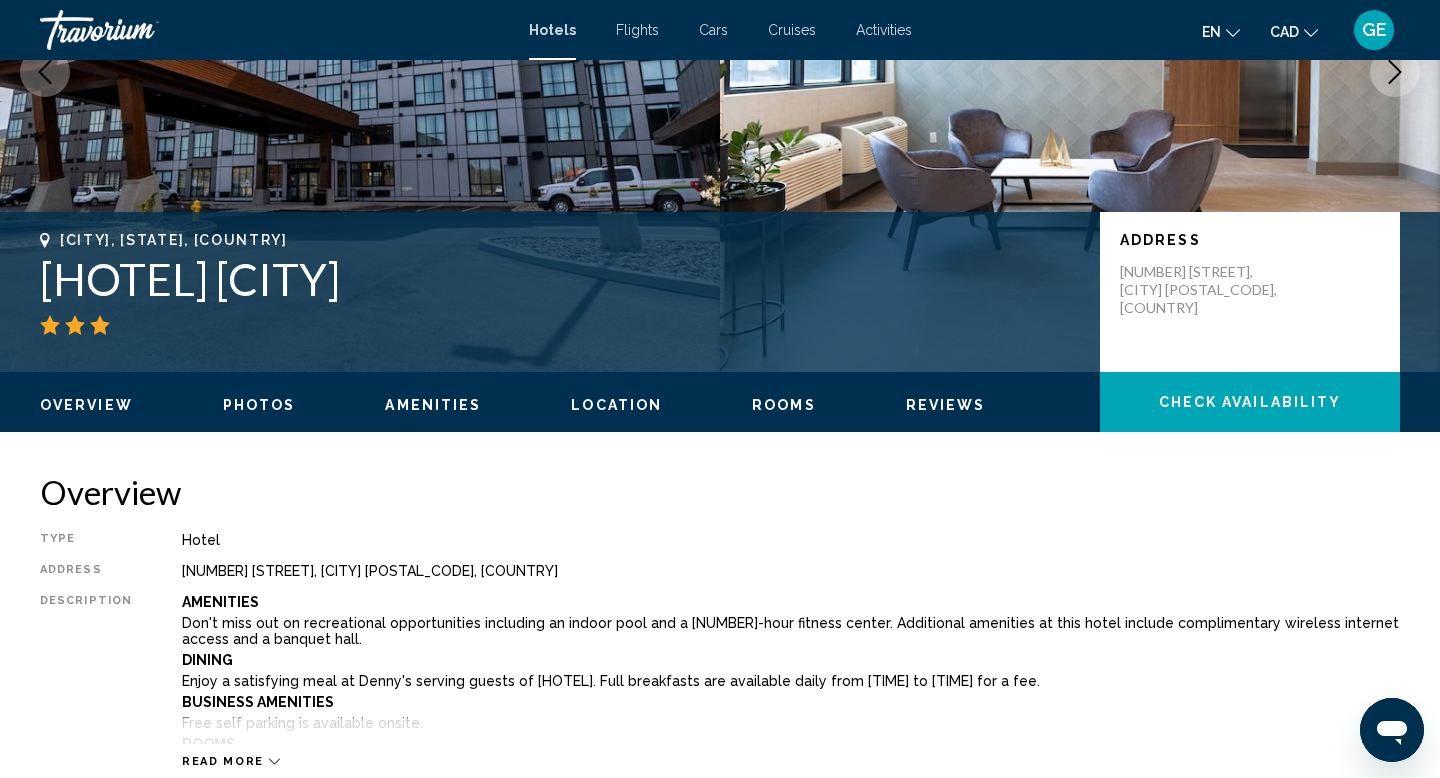 scroll, scrollTop: 0, scrollLeft: 0, axis: both 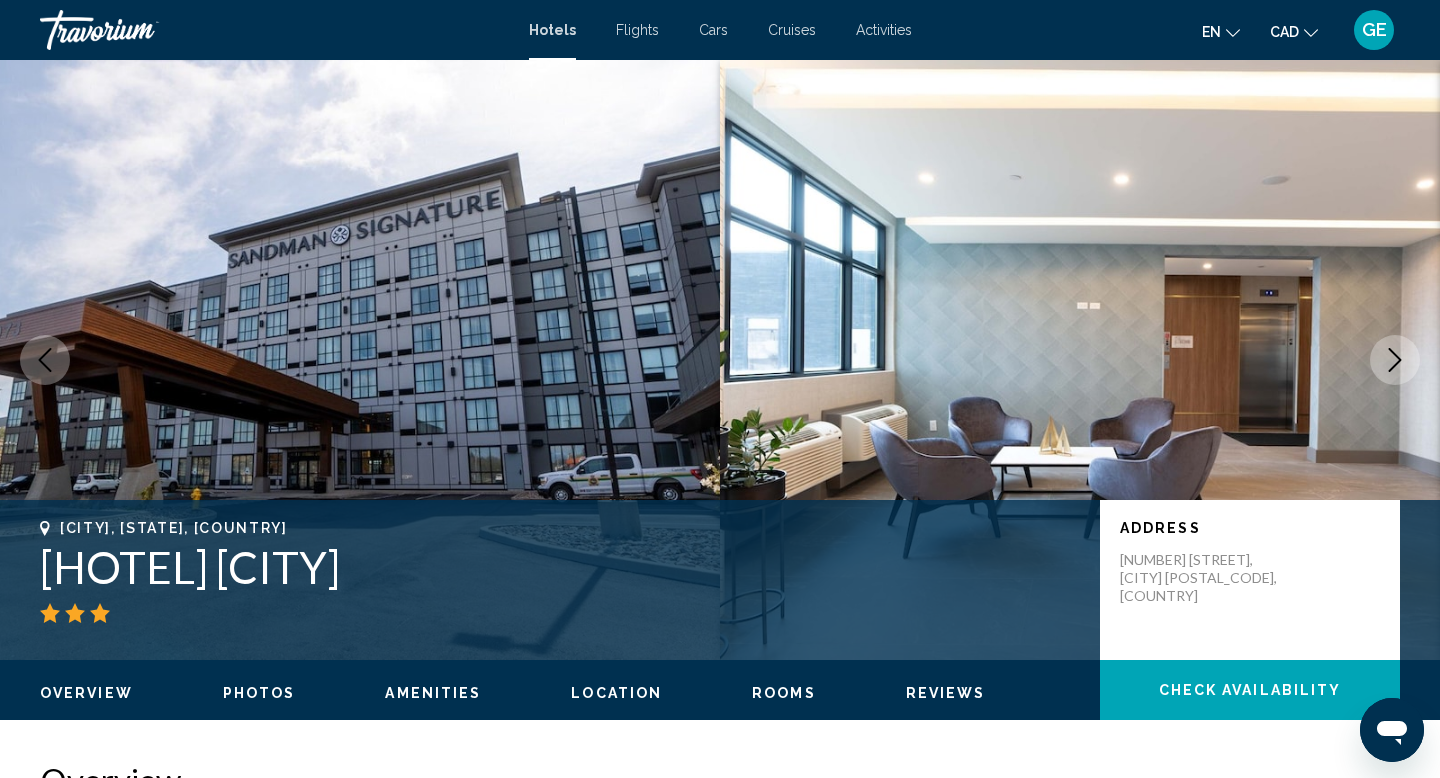 click 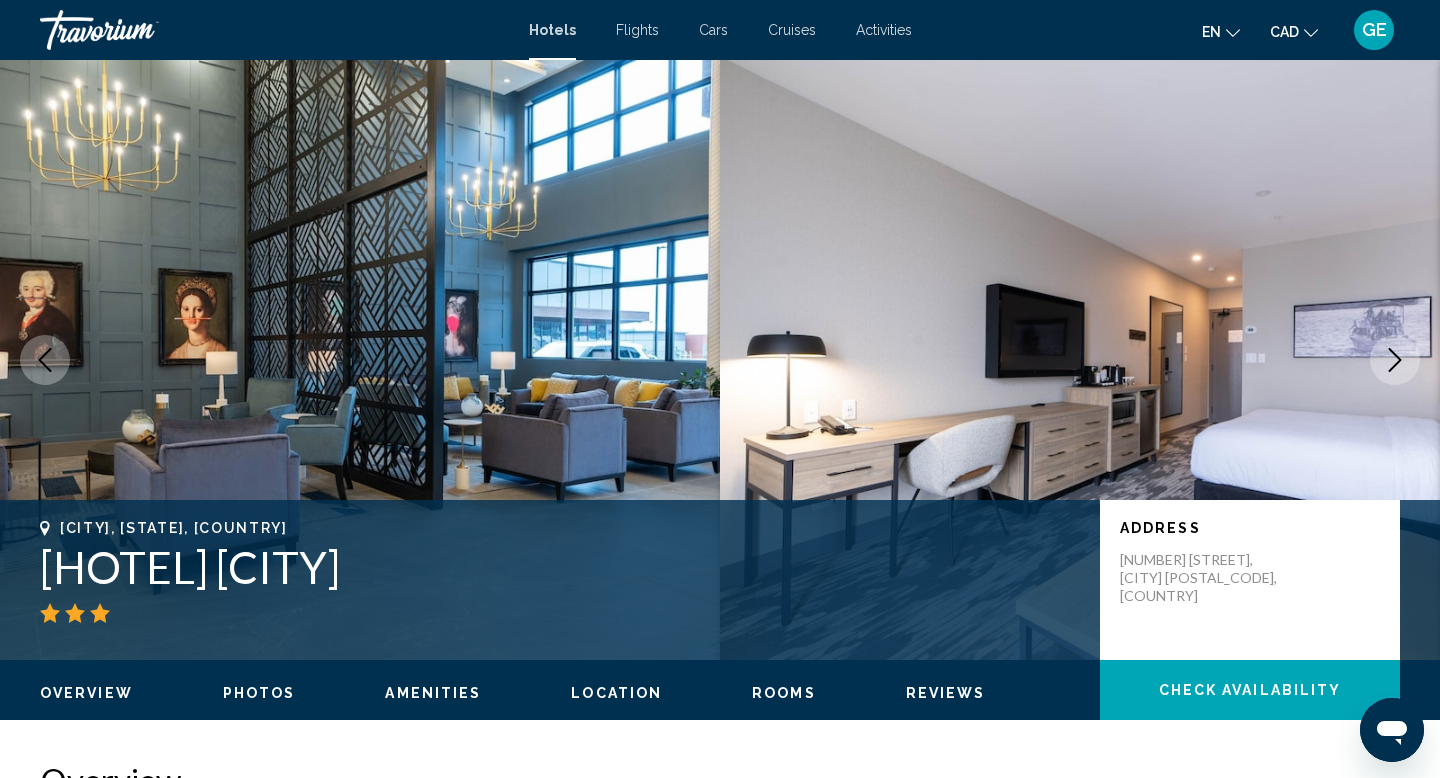 click 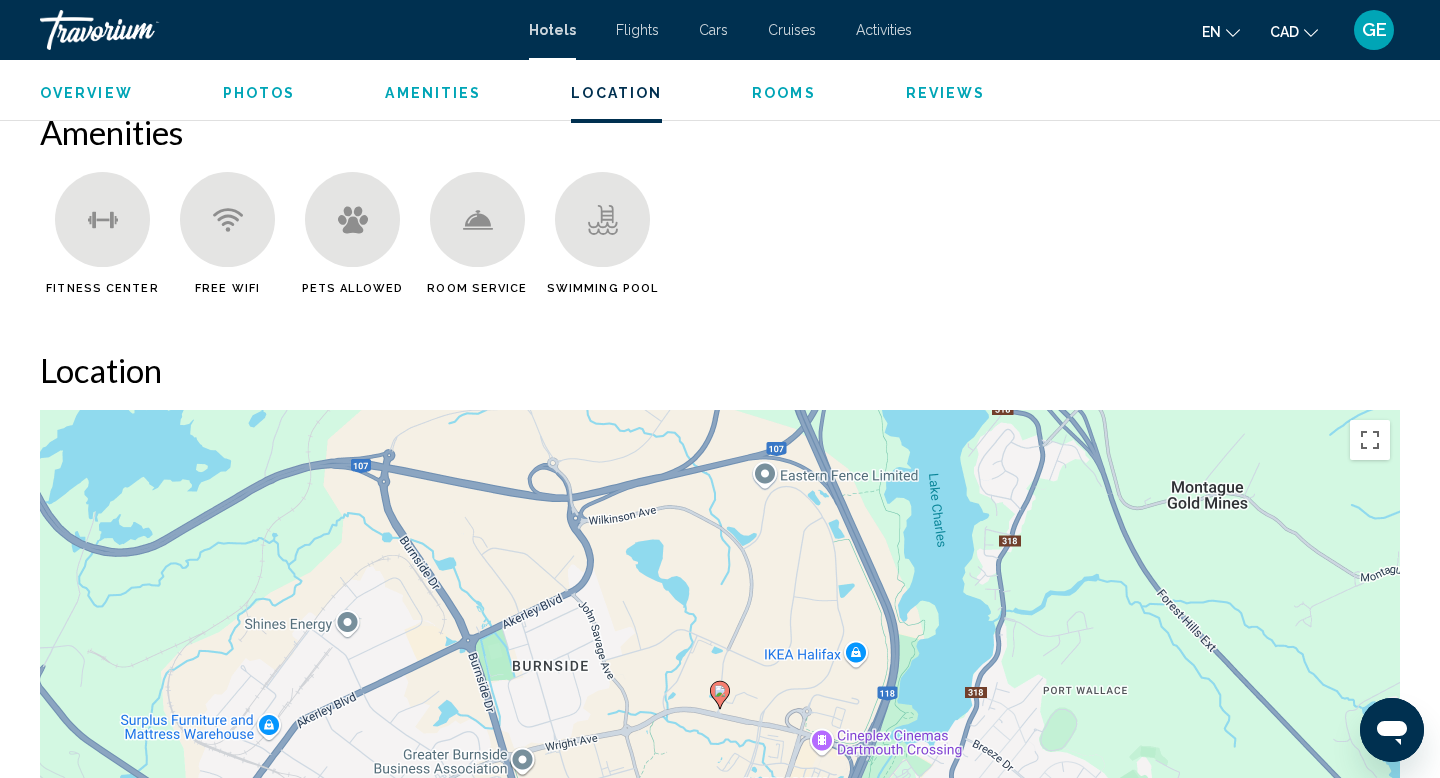 scroll, scrollTop: 1003, scrollLeft: 0, axis: vertical 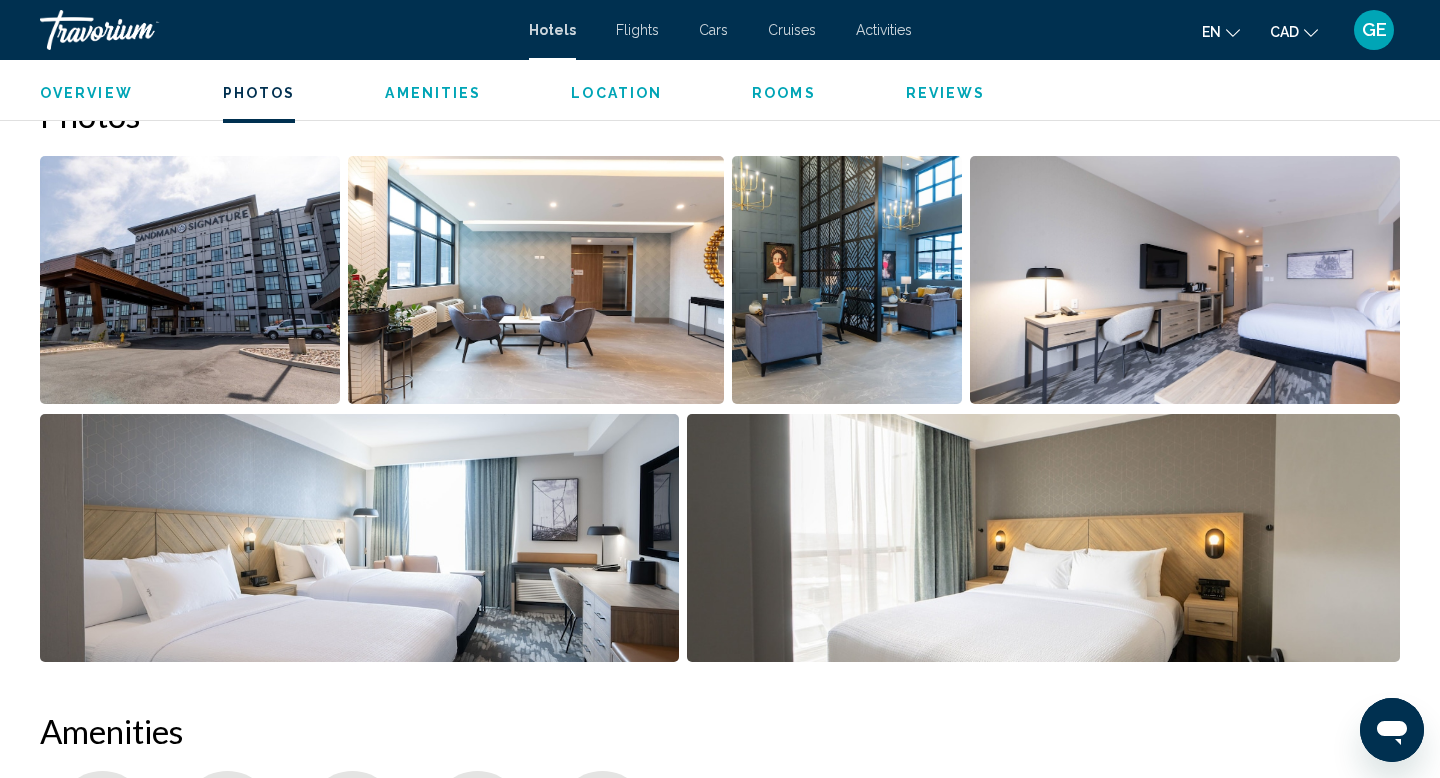 click on "Flights" at bounding box center (637, 30) 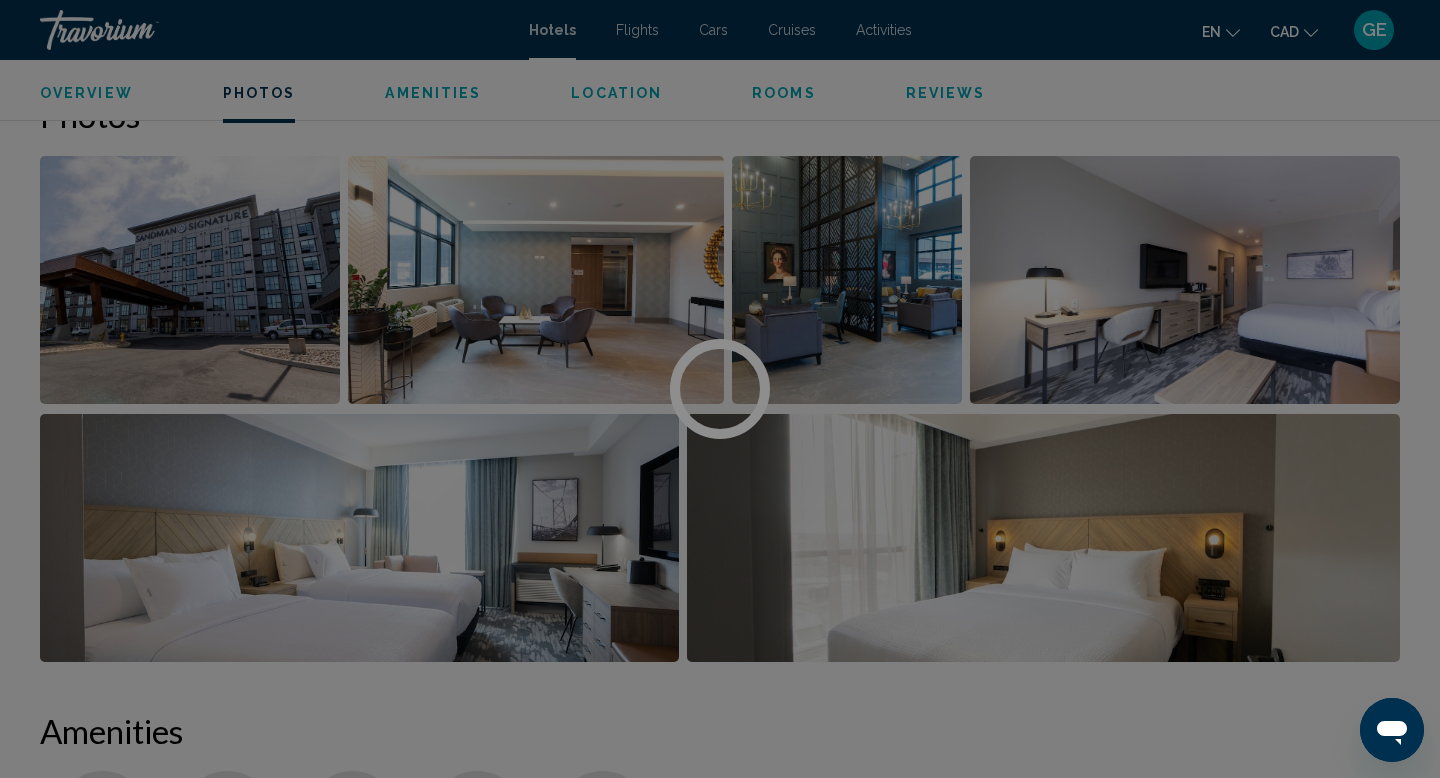 scroll, scrollTop: 0, scrollLeft: 0, axis: both 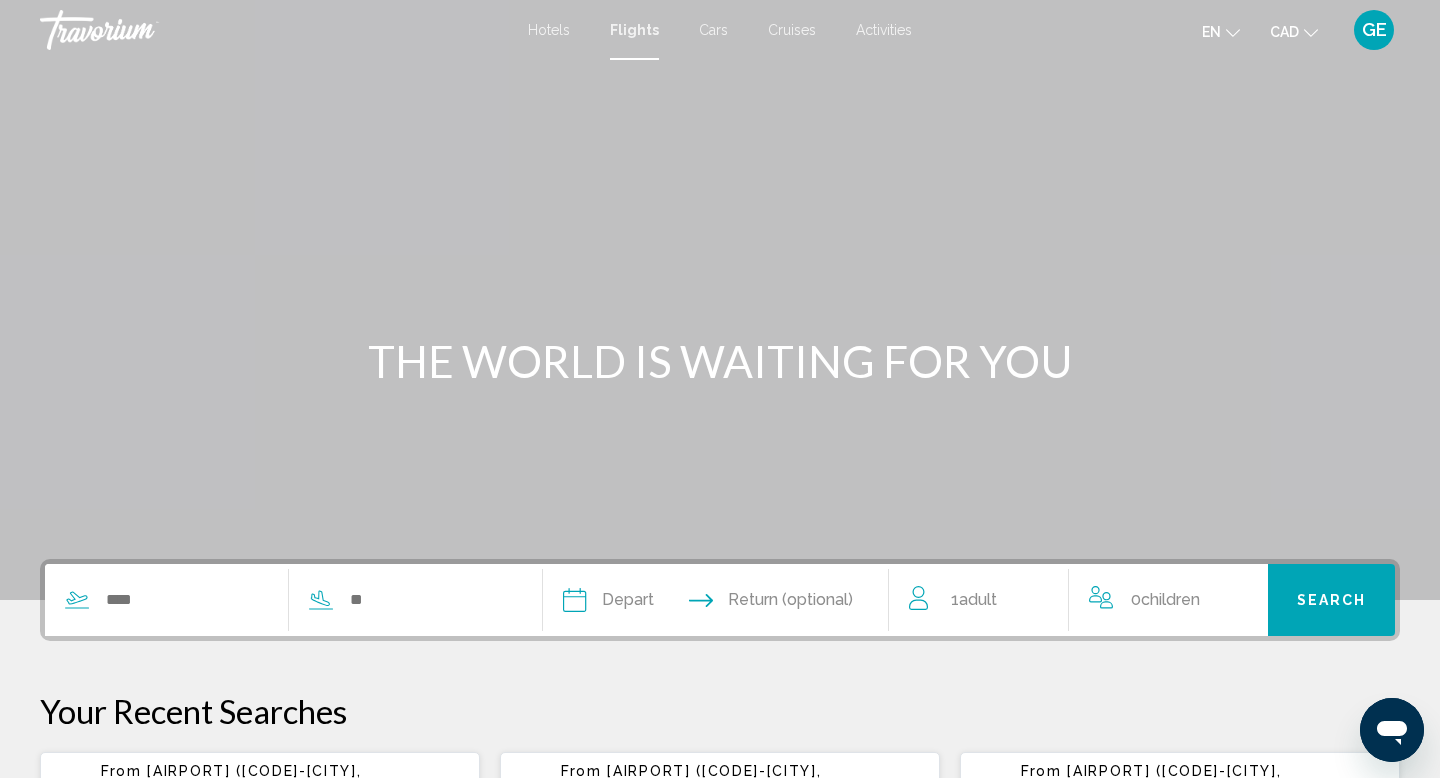 click at bounding box center (278, 600) 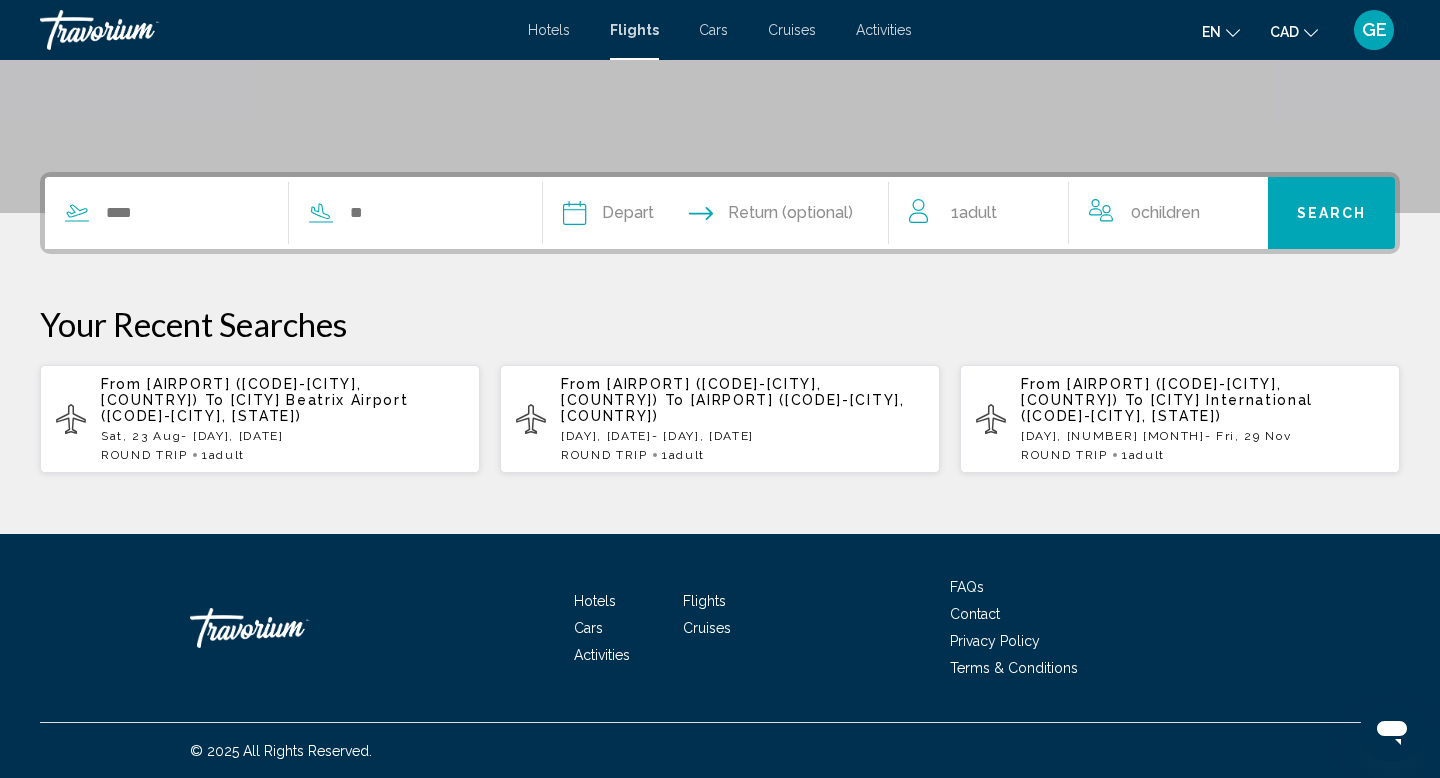 scroll, scrollTop: 388, scrollLeft: 0, axis: vertical 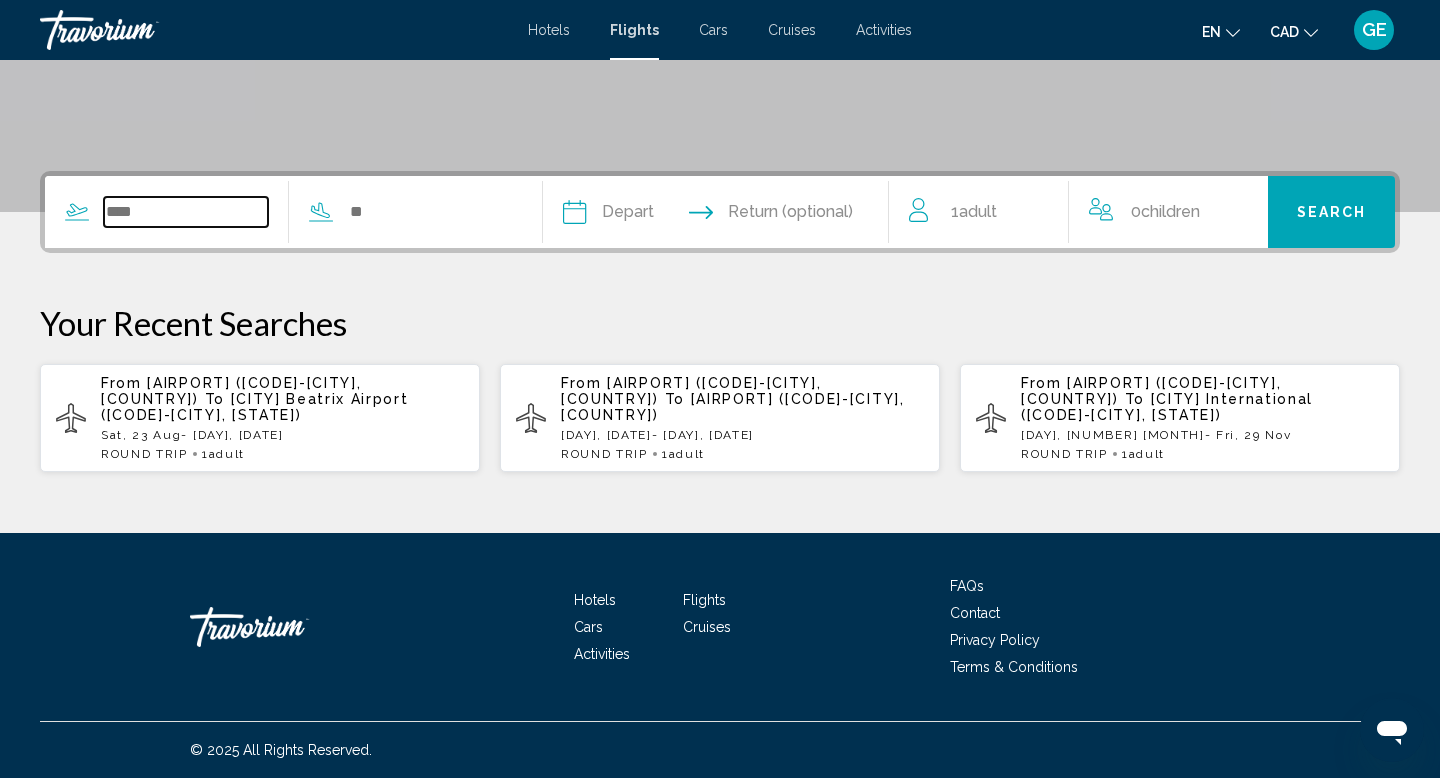 click at bounding box center (186, 212) 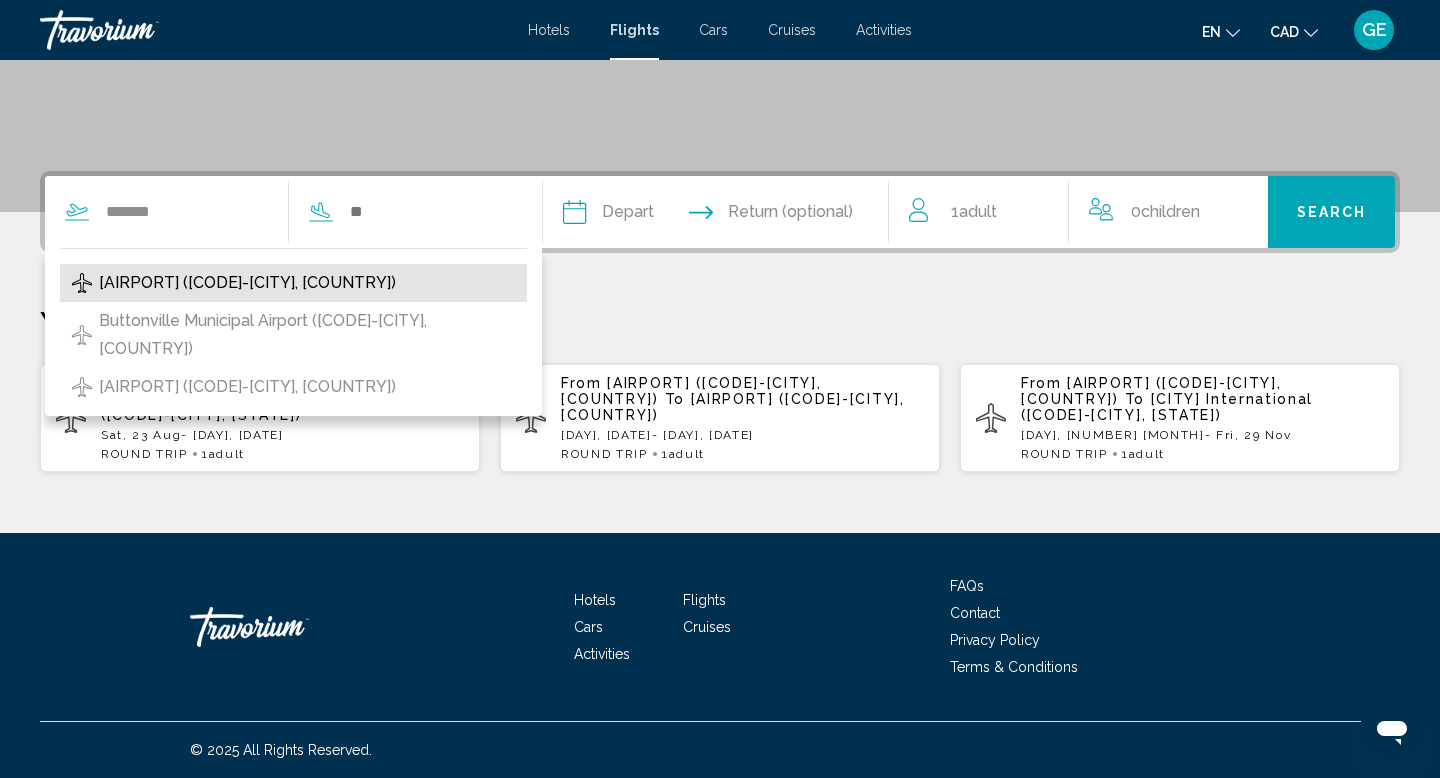 click on "[AIRPORT] ([CODE]-[CITY], [COUNTRY])" at bounding box center [247, 283] 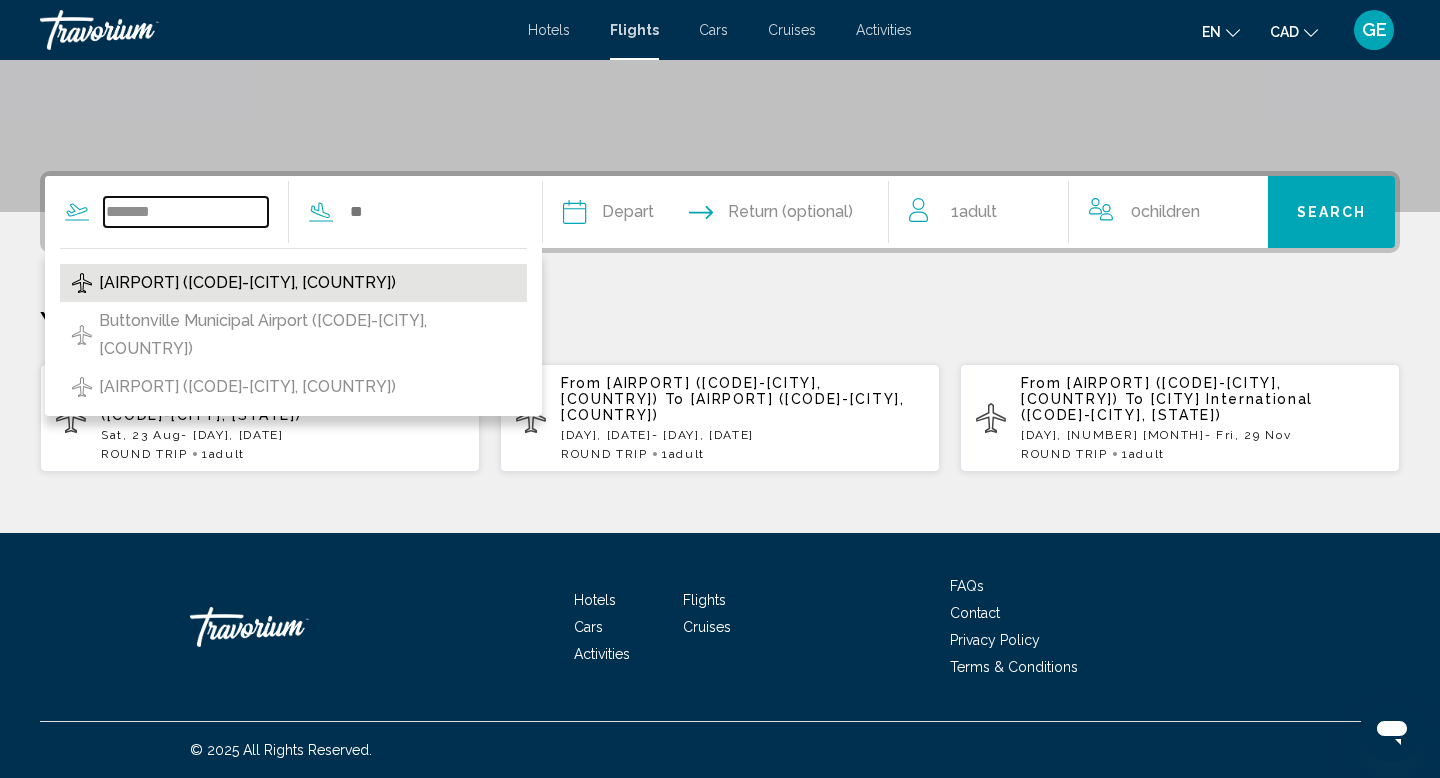 type on "**********" 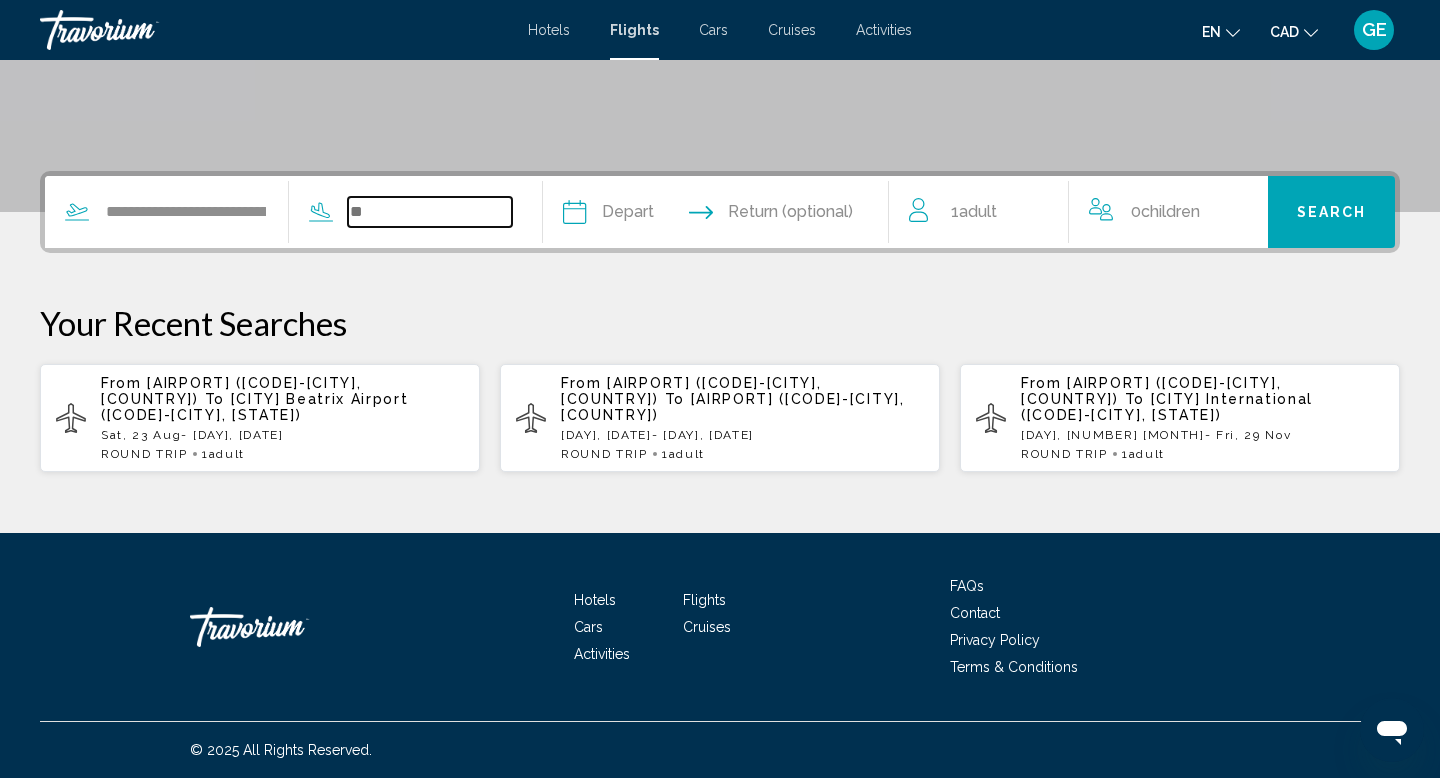 click at bounding box center (430, 212) 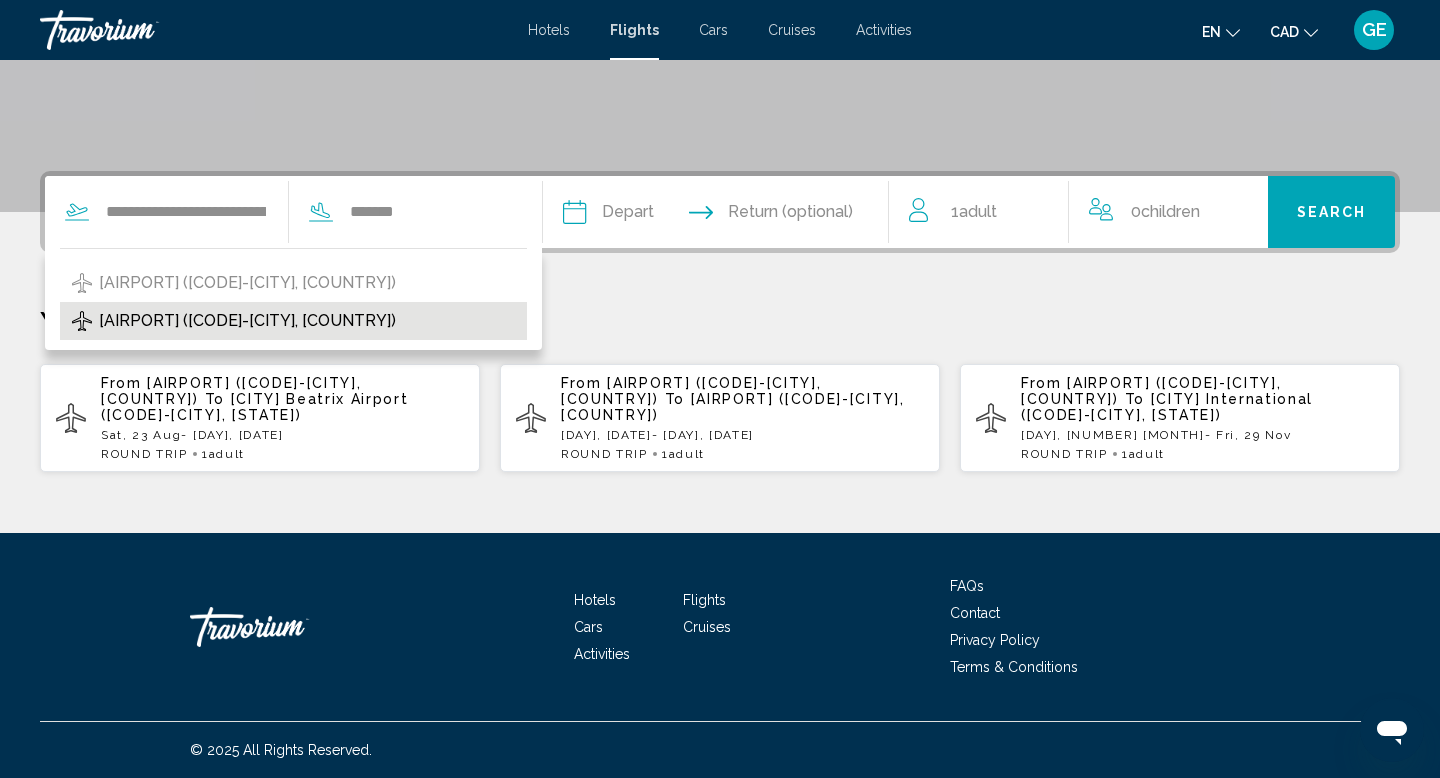 click on "[AIRPORT] ([CODE]-[CITY], [COUNTRY])" at bounding box center [247, 321] 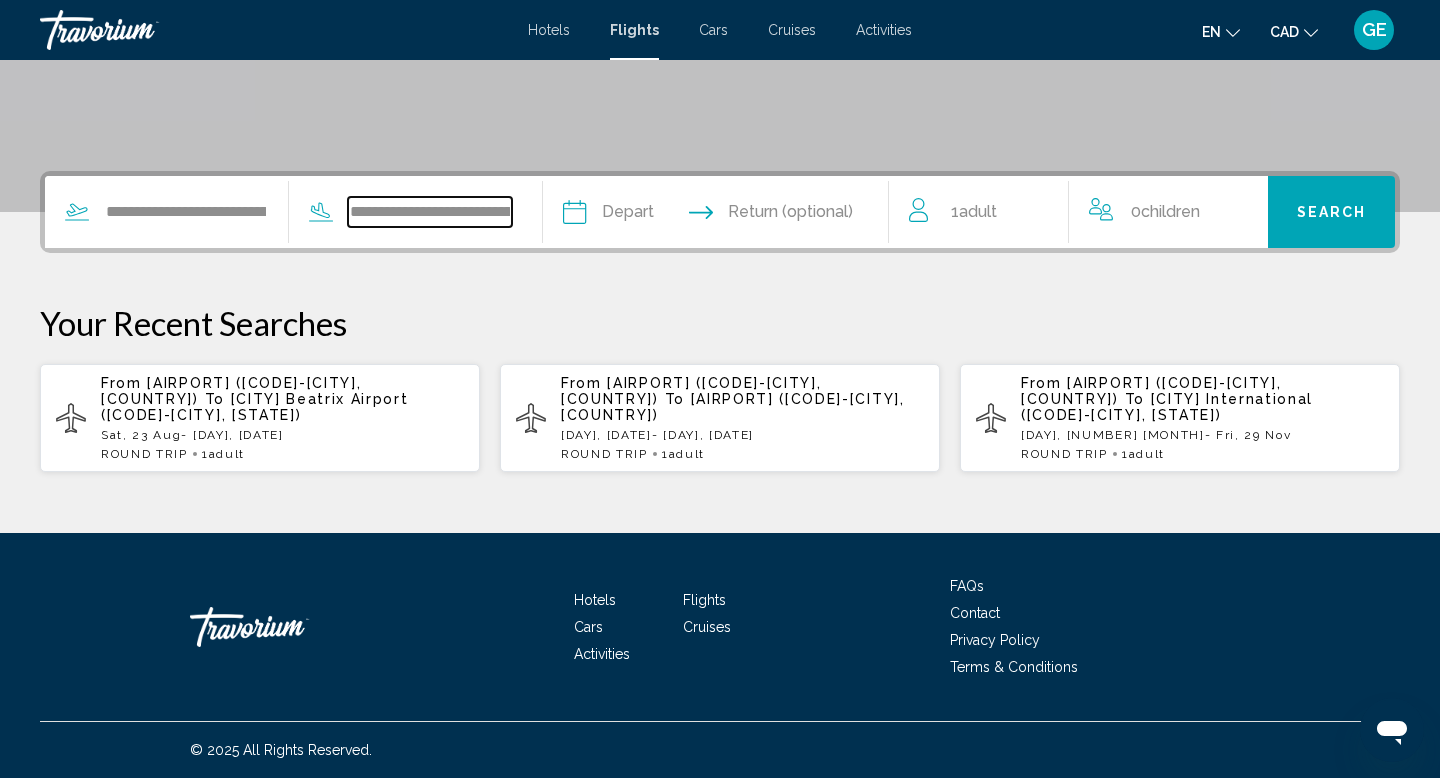 click on "**********" at bounding box center (430, 212) 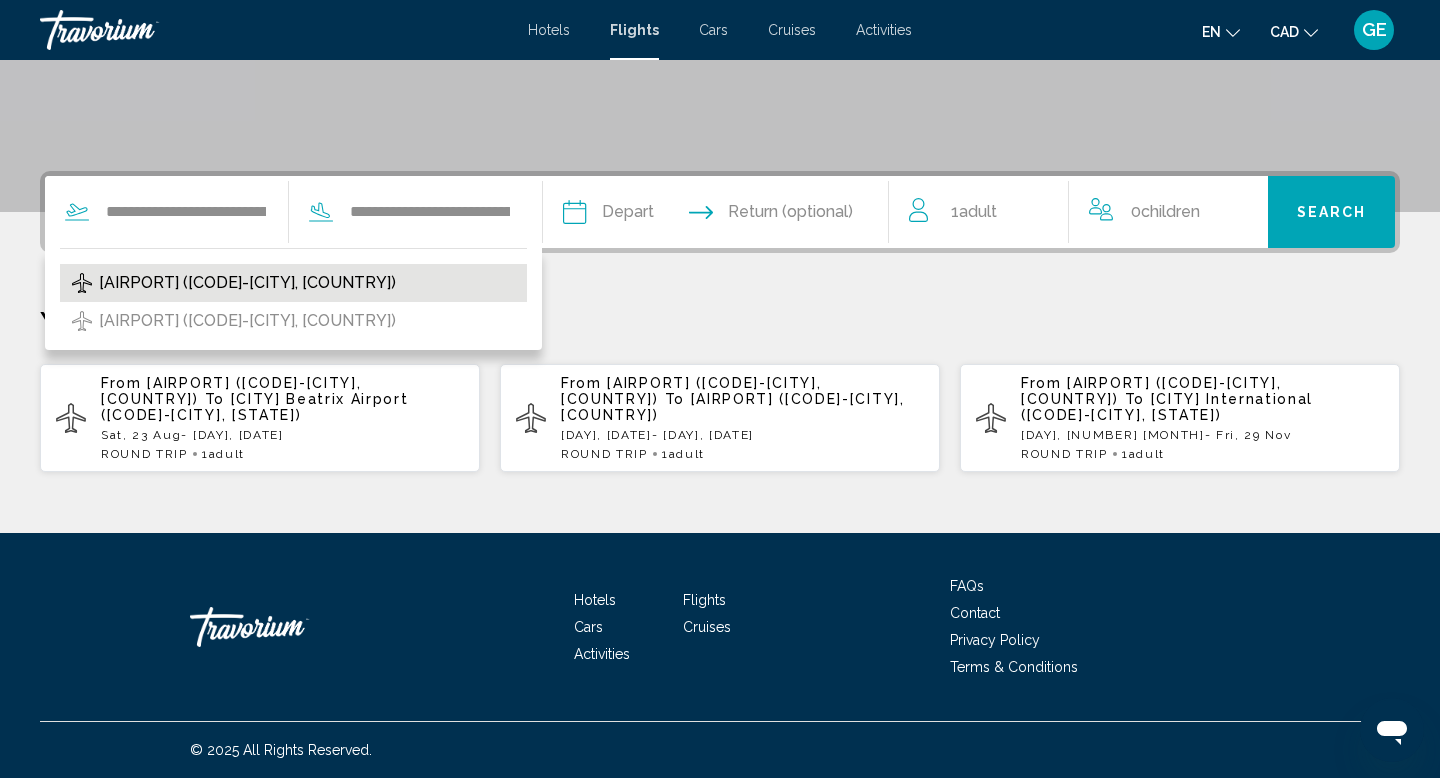 click on "[AIRPORT] ([CODE]-[CITY], [COUNTRY])" at bounding box center [293, 283] 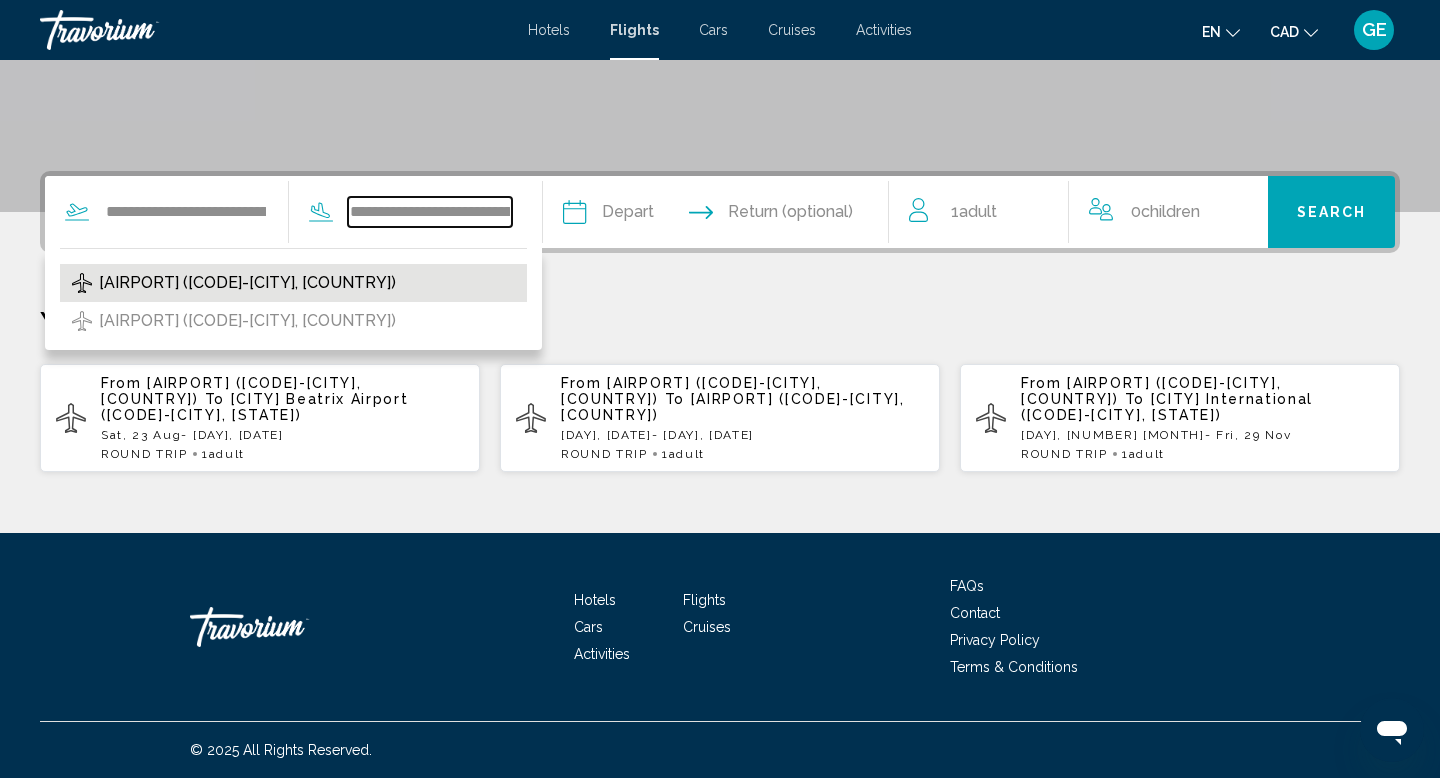 type on "**********" 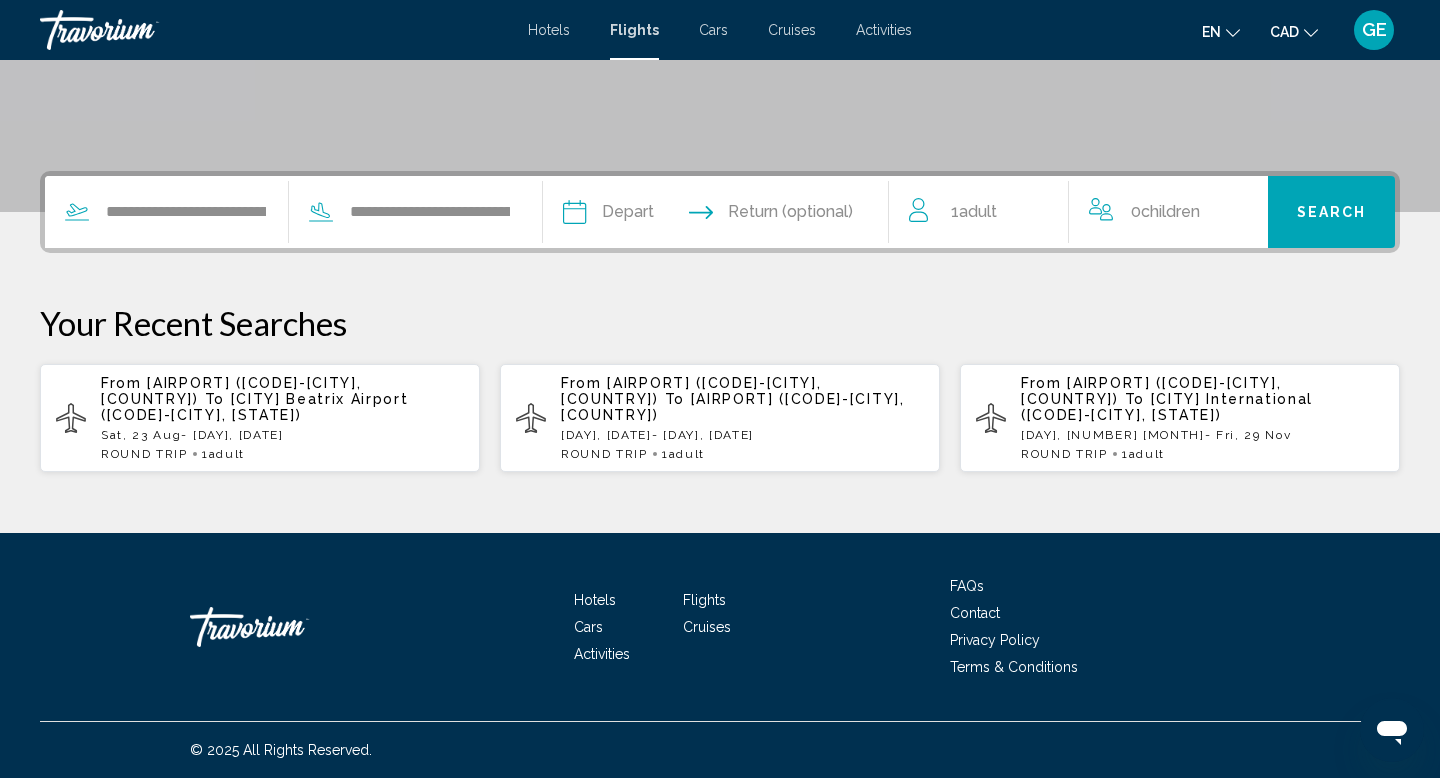 click at bounding box center [643, 215] 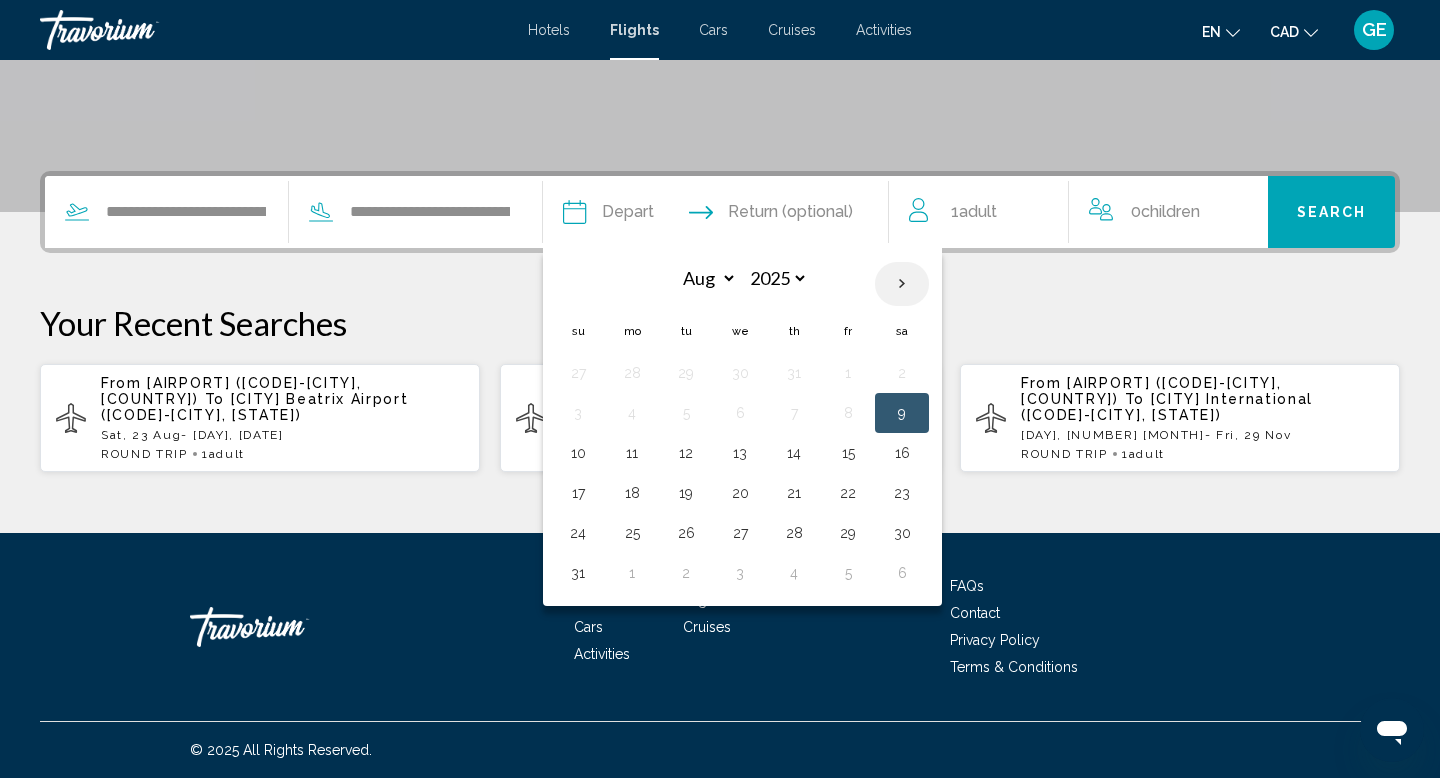 click at bounding box center [902, 284] 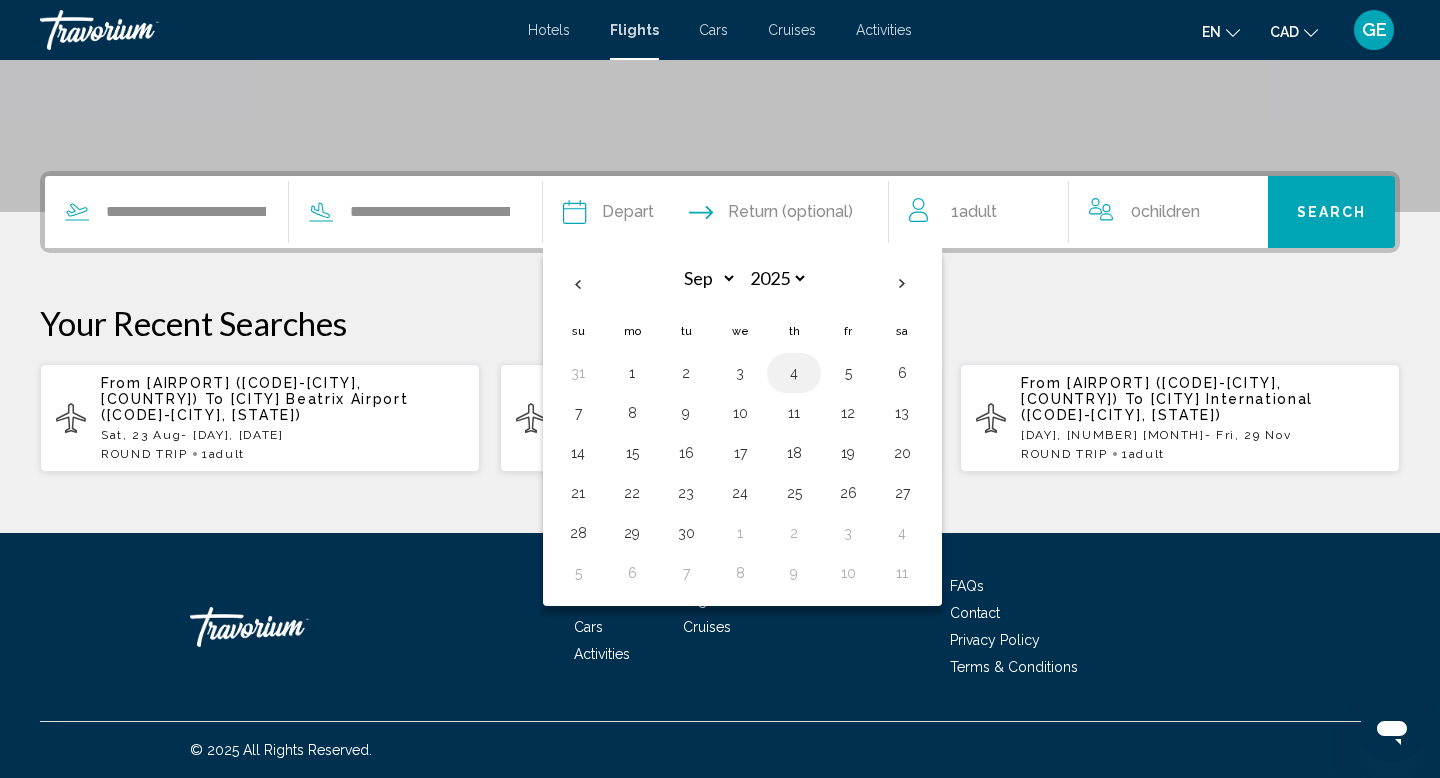 click on "4" at bounding box center (794, 373) 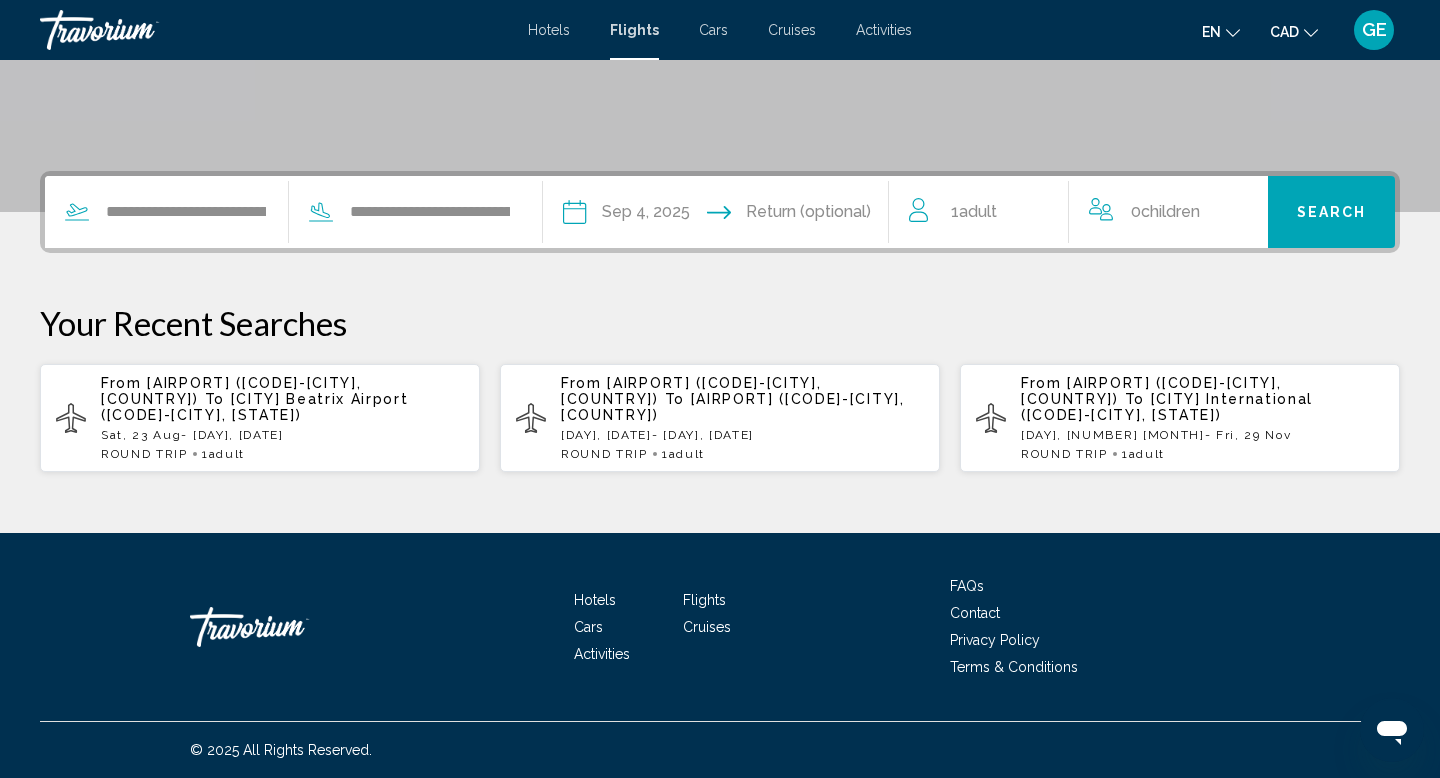 click at bounding box center (811, 215) 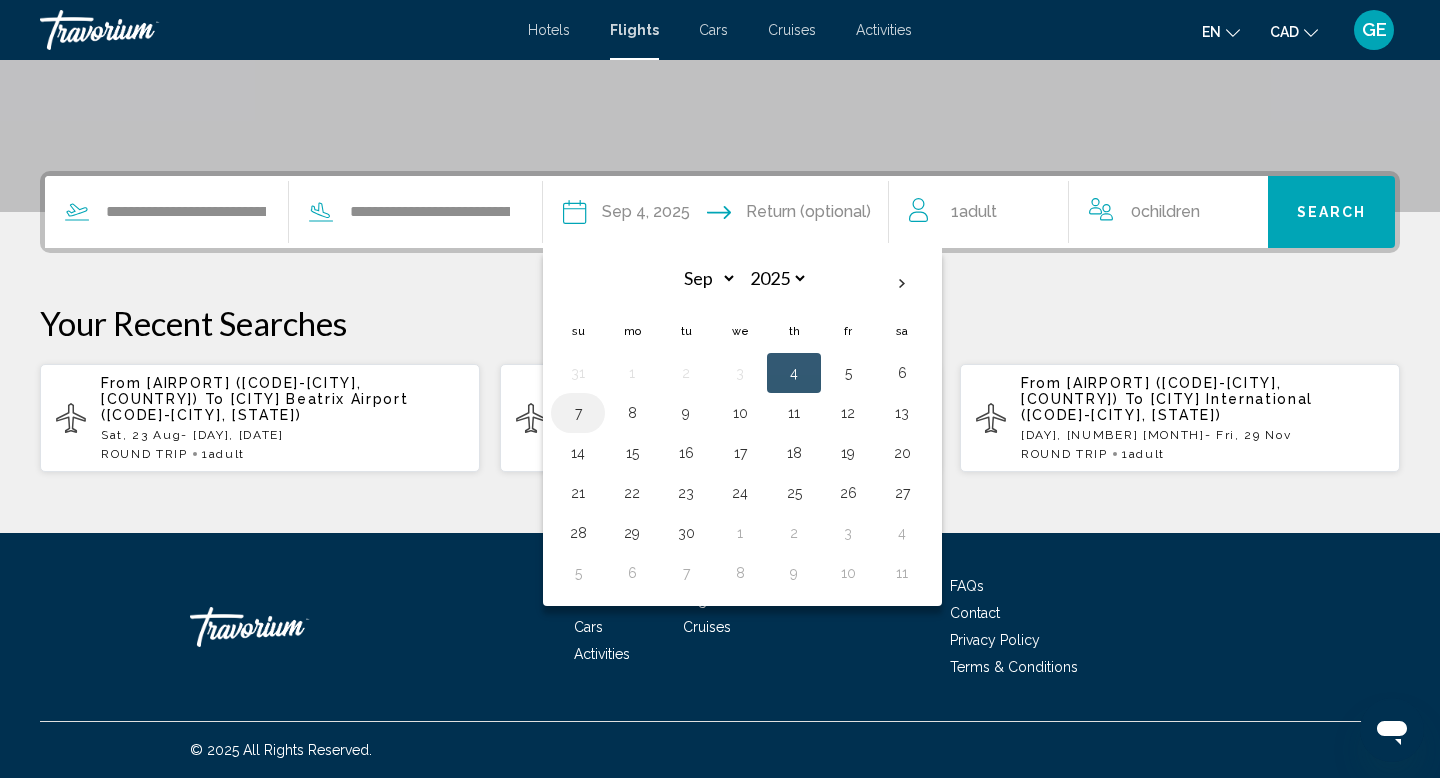click on "7" at bounding box center (578, 413) 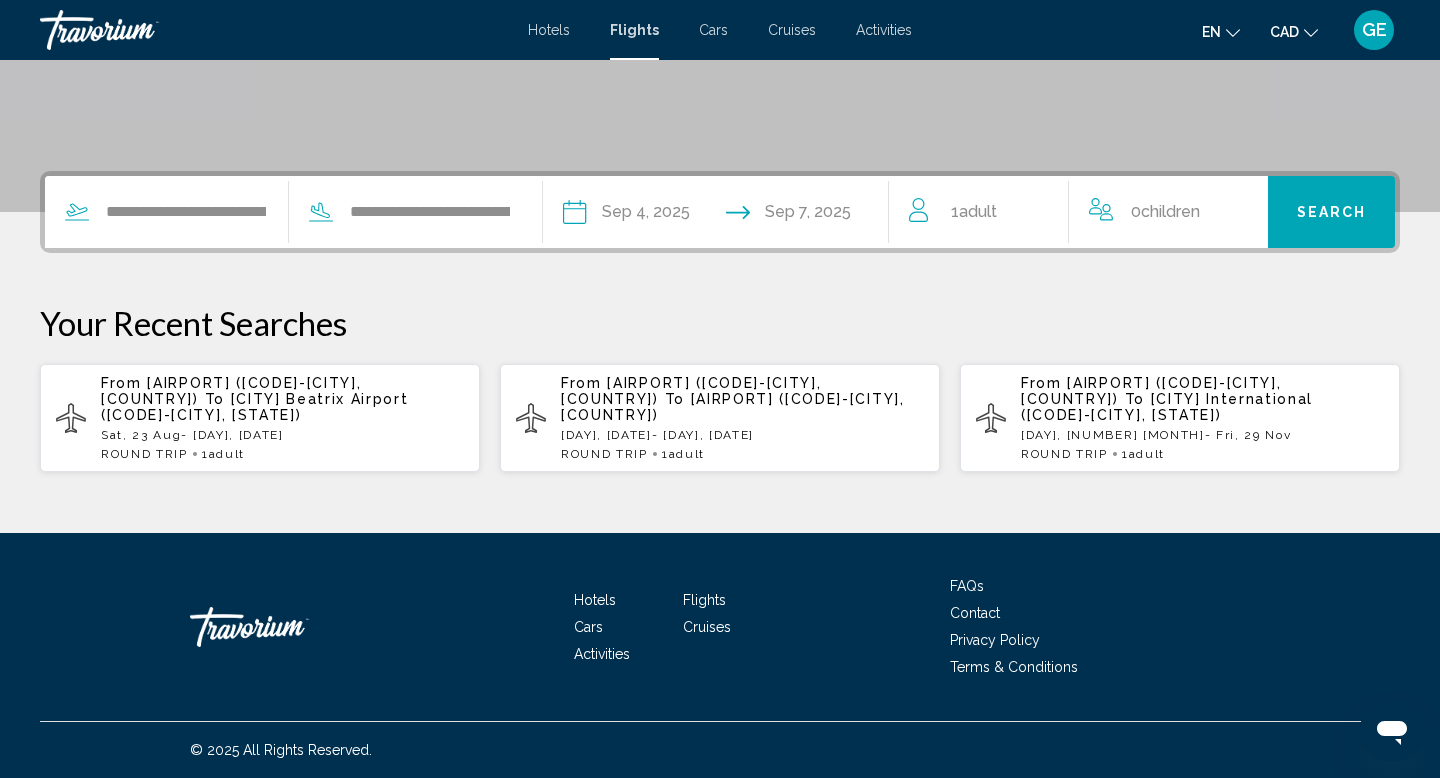 click on "**********" at bounding box center (720, 212) 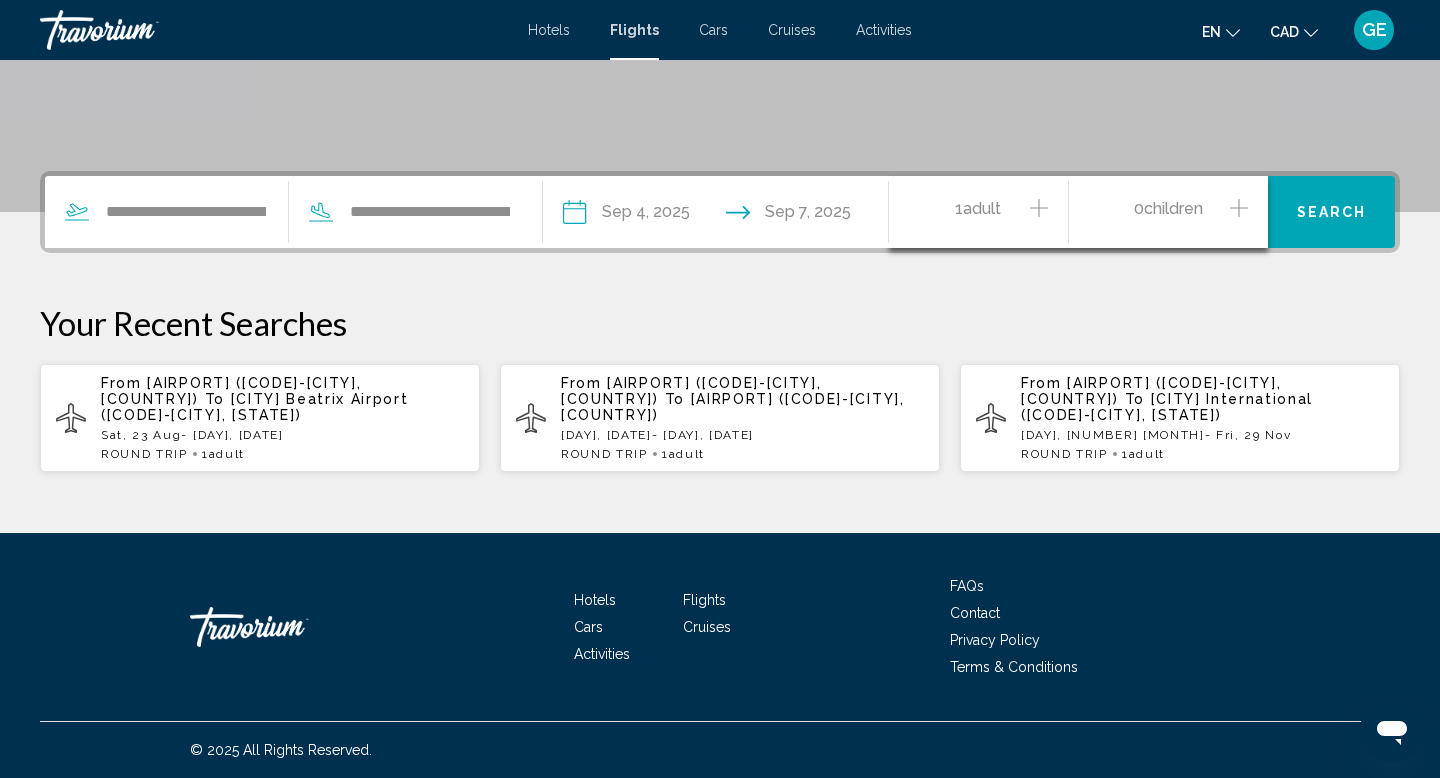 click 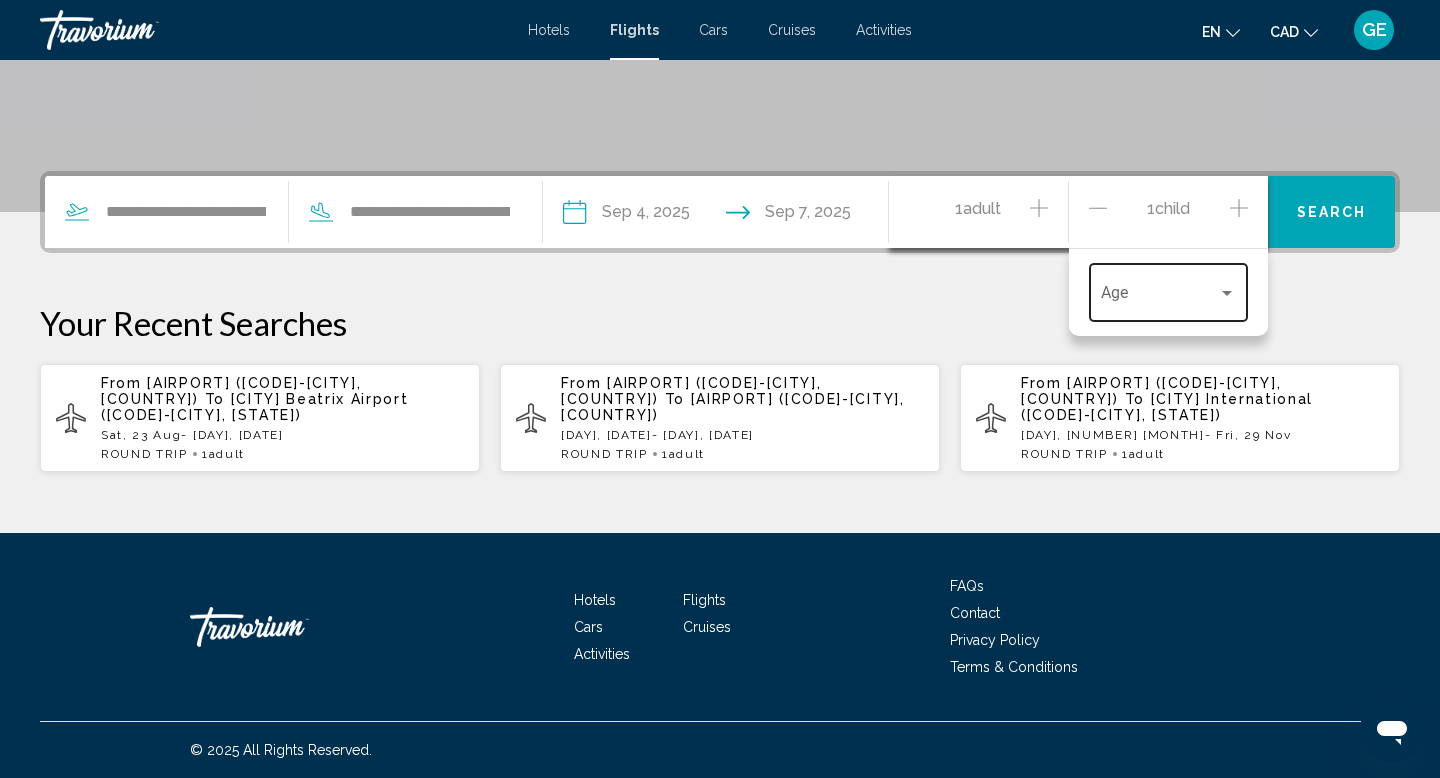 click on "Age" at bounding box center (1169, 290) 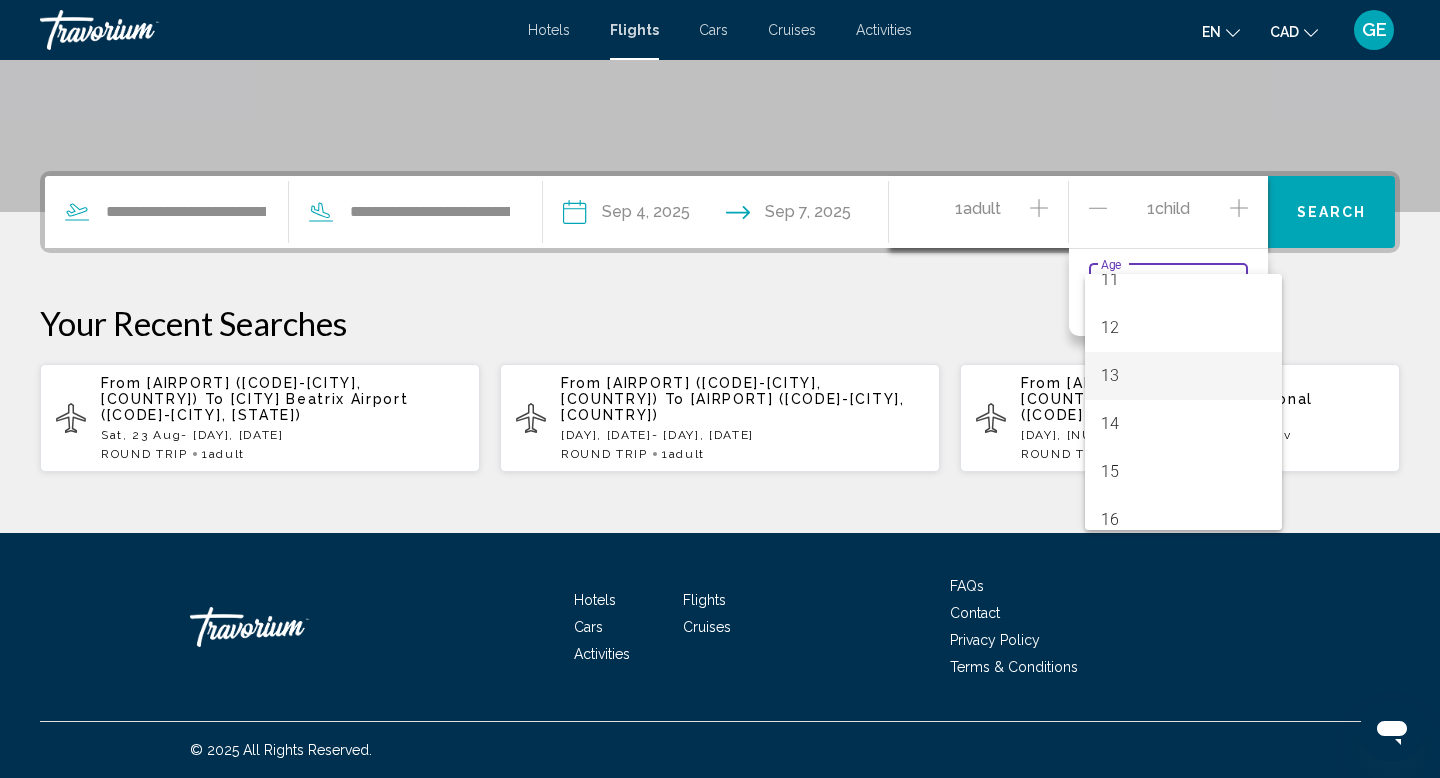 scroll, scrollTop: 536, scrollLeft: 0, axis: vertical 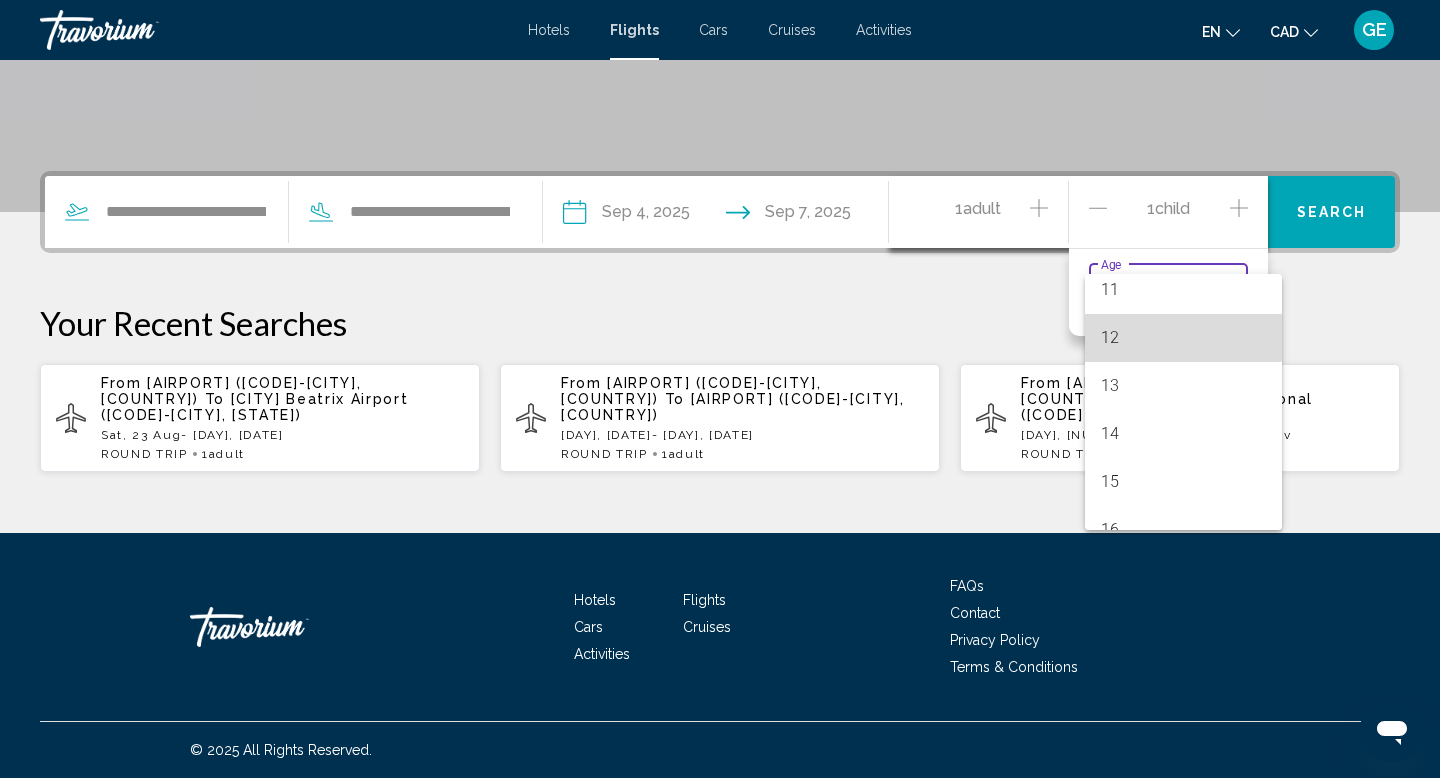 click on "12" at bounding box center (1183, 338) 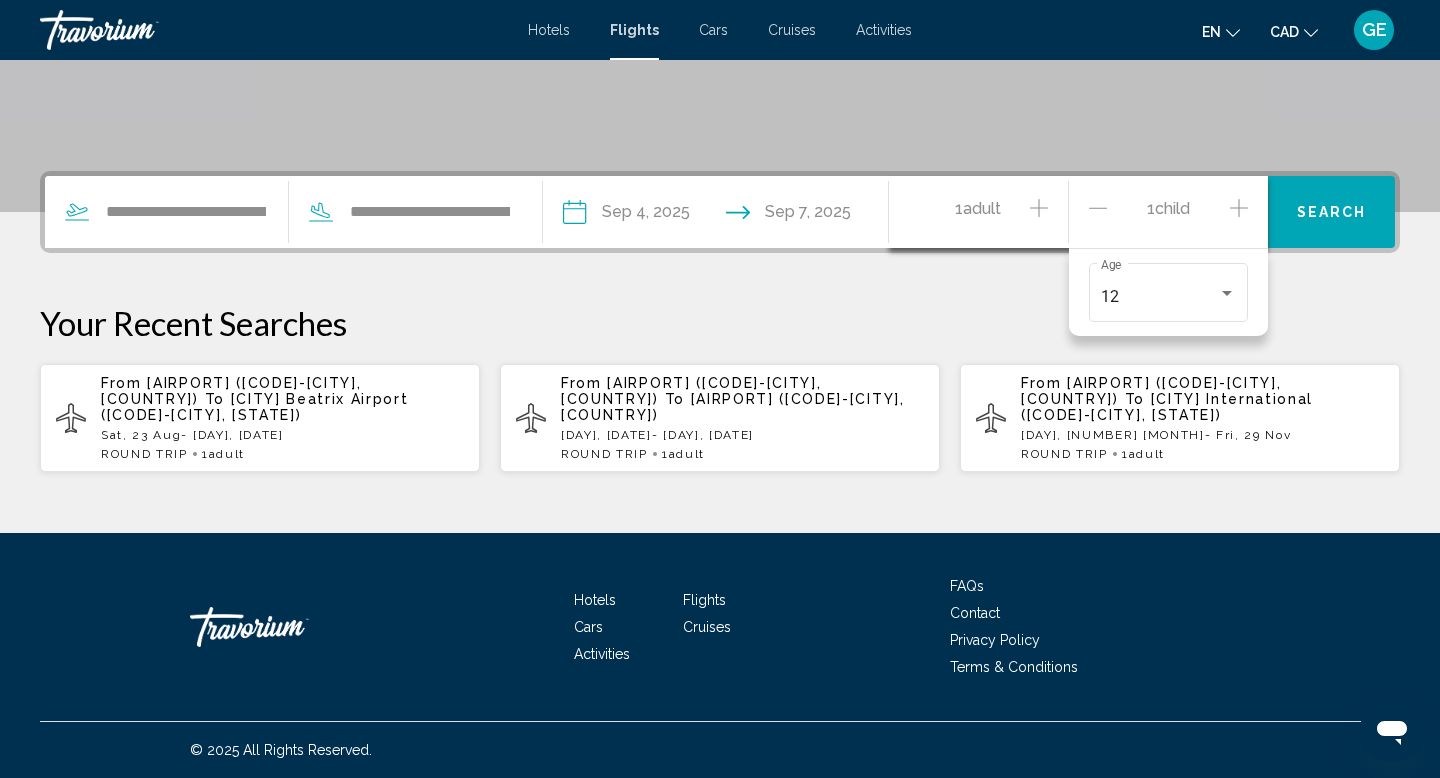 click on "**********" at bounding box center [720, 322] 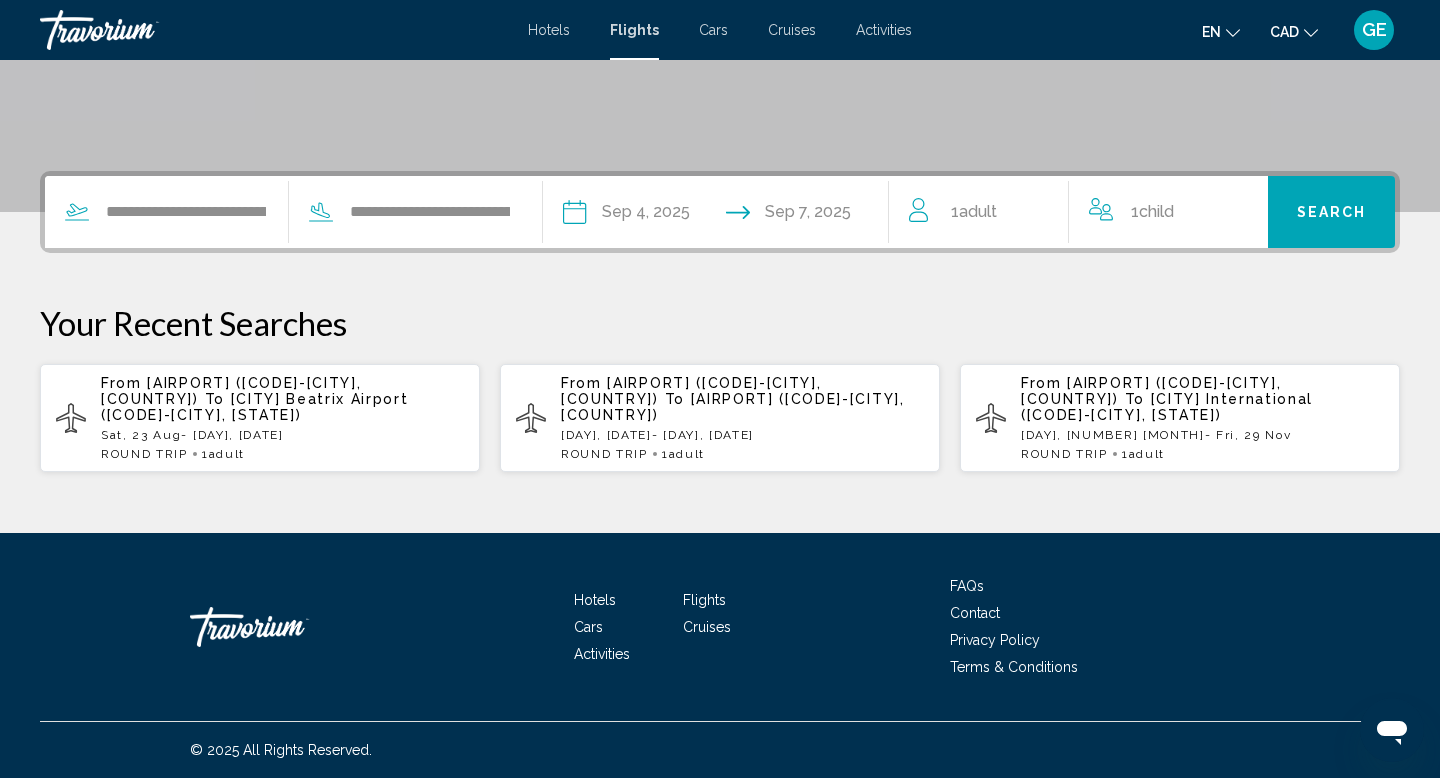 click on "1  Adult Adults" at bounding box center (988, 212) 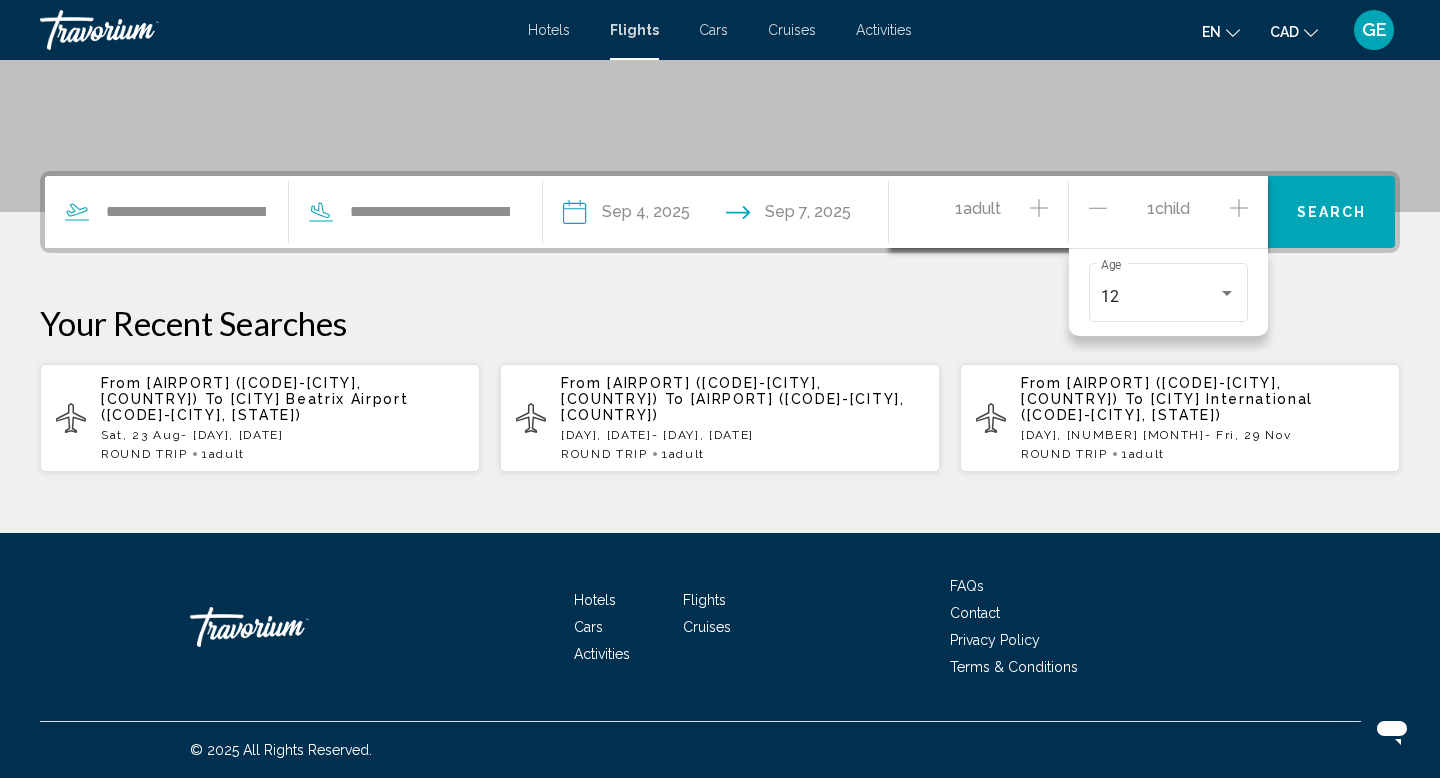 click on "1  Adult Adults" at bounding box center [988, 212] 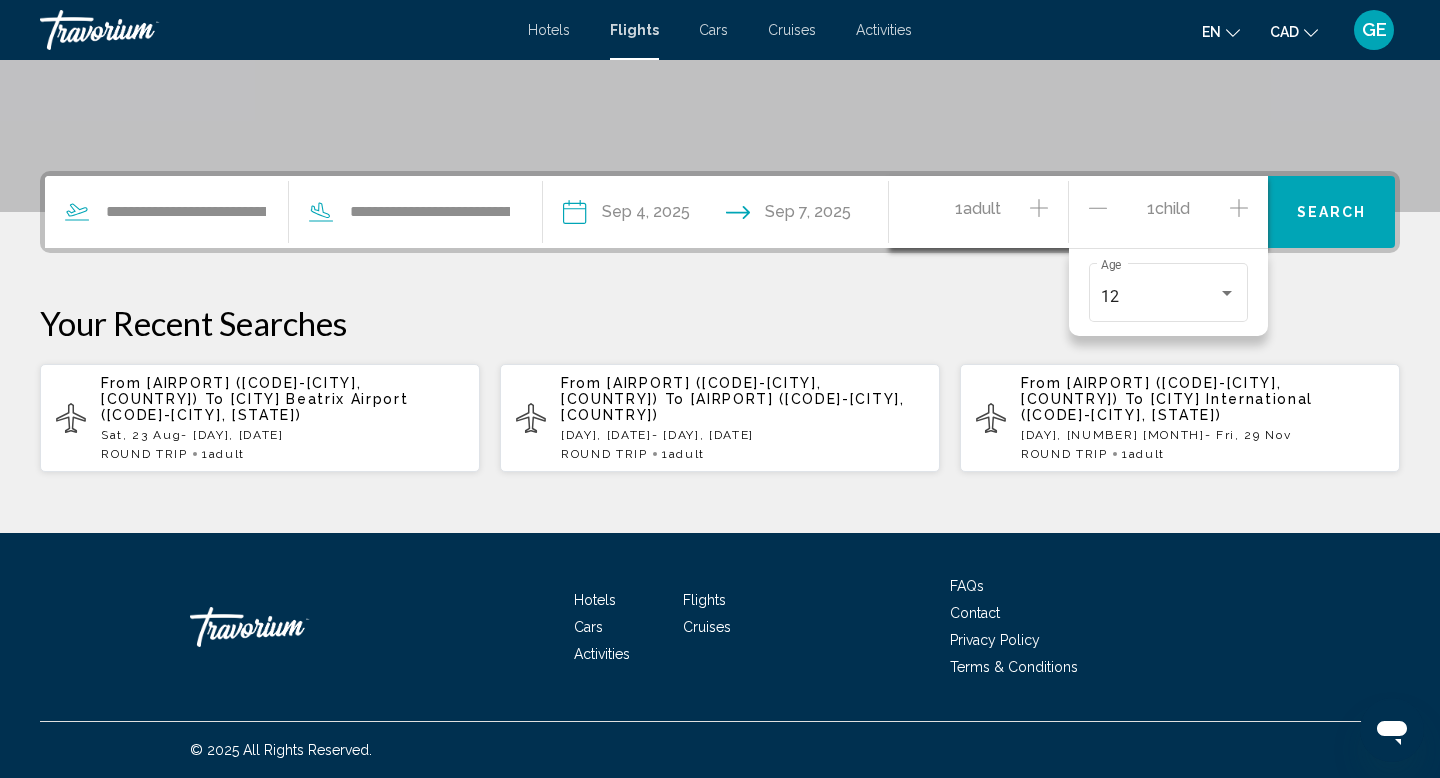 click 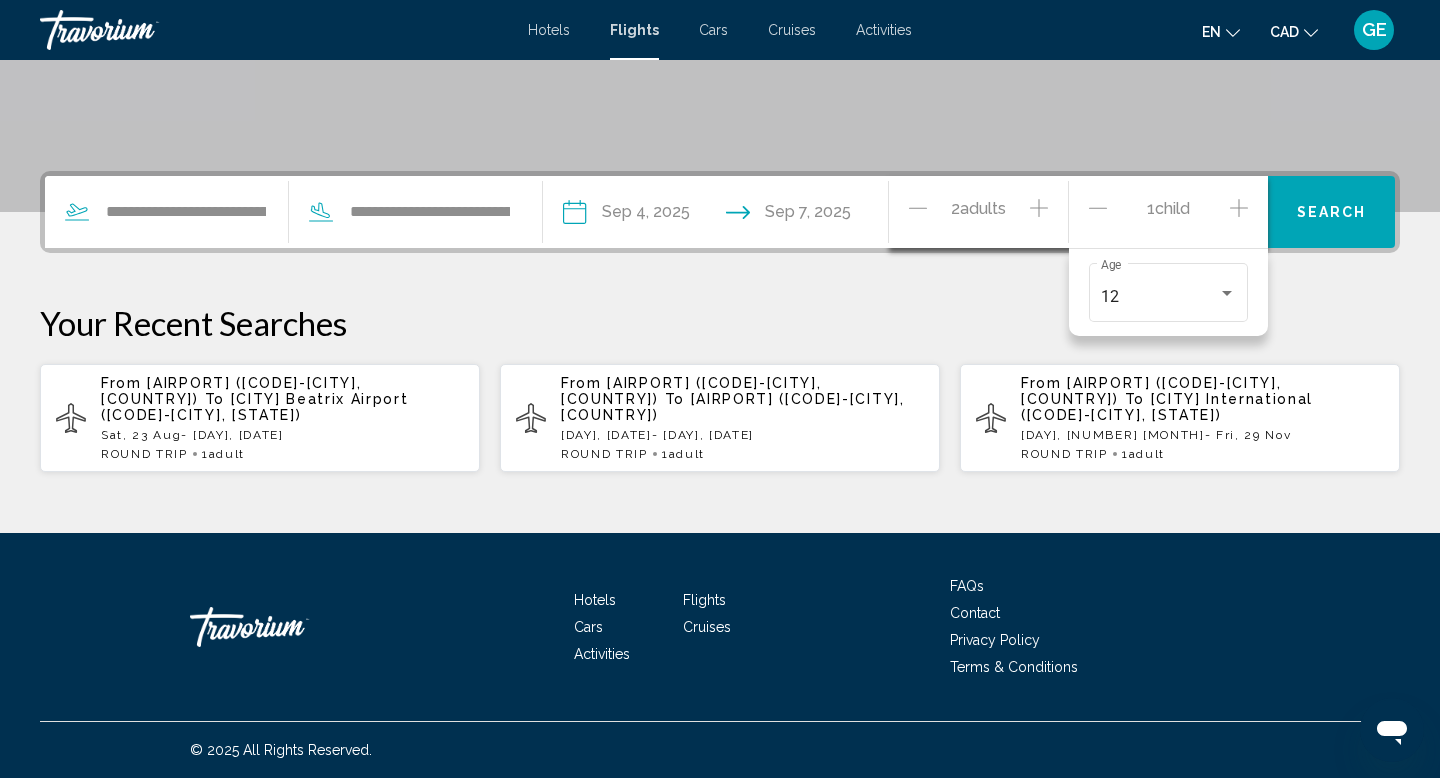 click 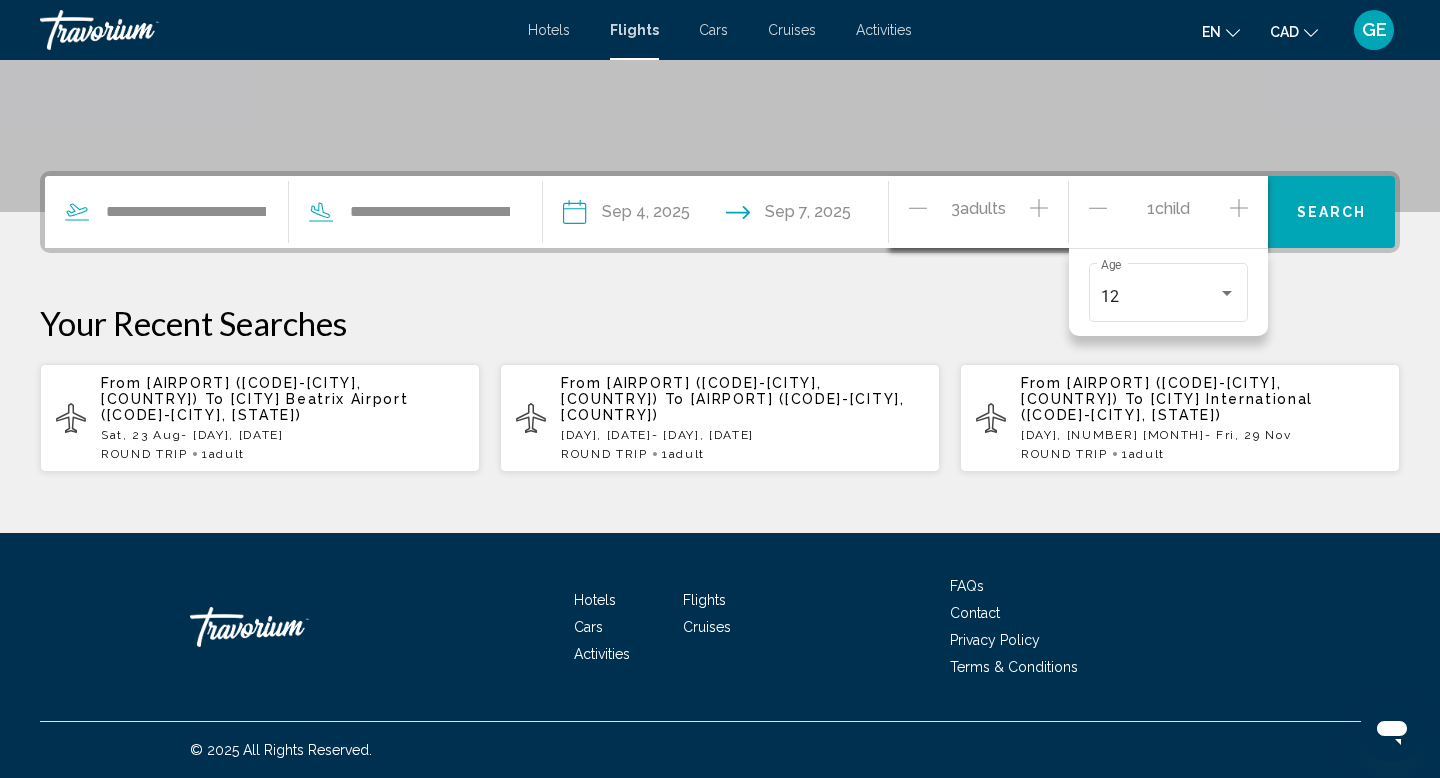 click on "Your Recent Searches" at bounding box center [720, 323] 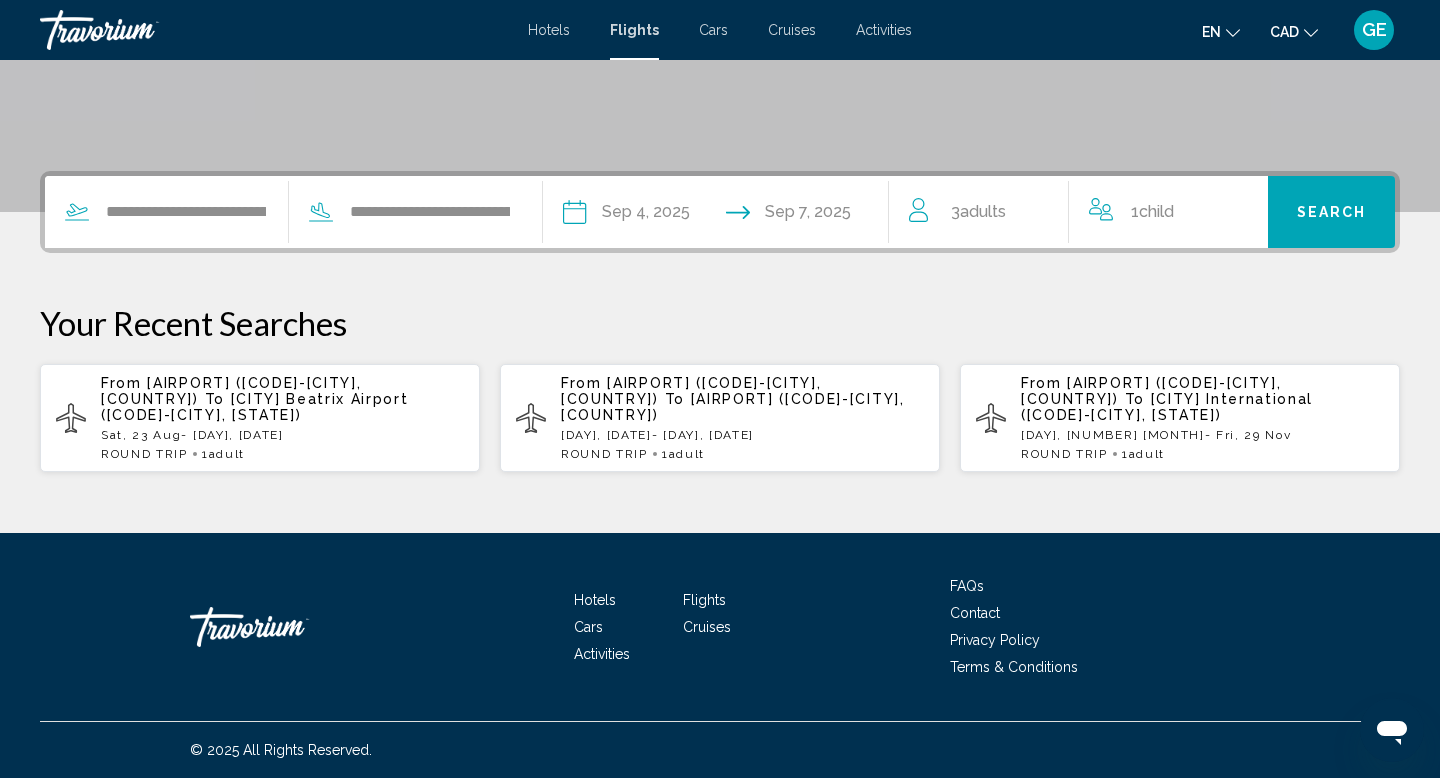 click on "Search" at bounding box center [1331, 212] 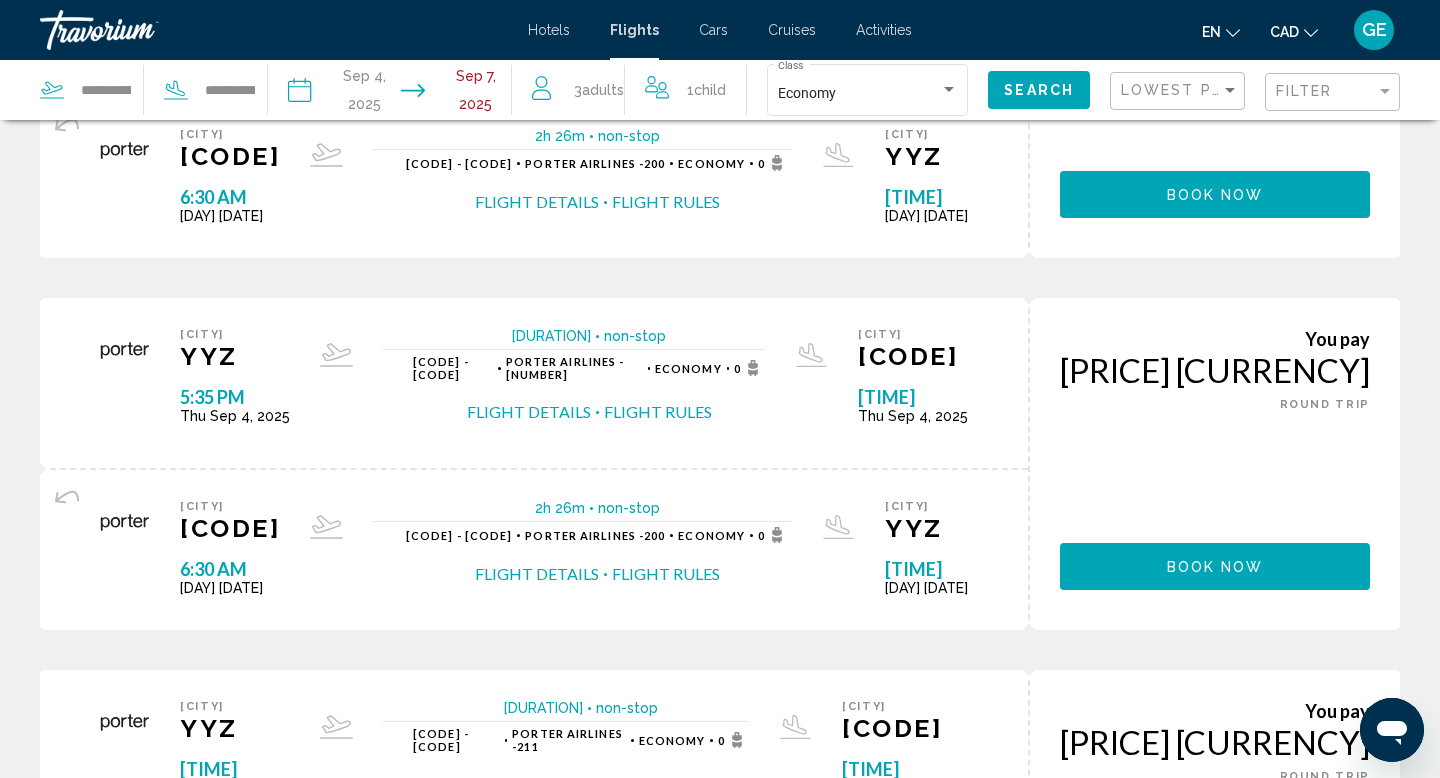 scroll, scrollTop: 0, scrollLeft: 0, axis: both 